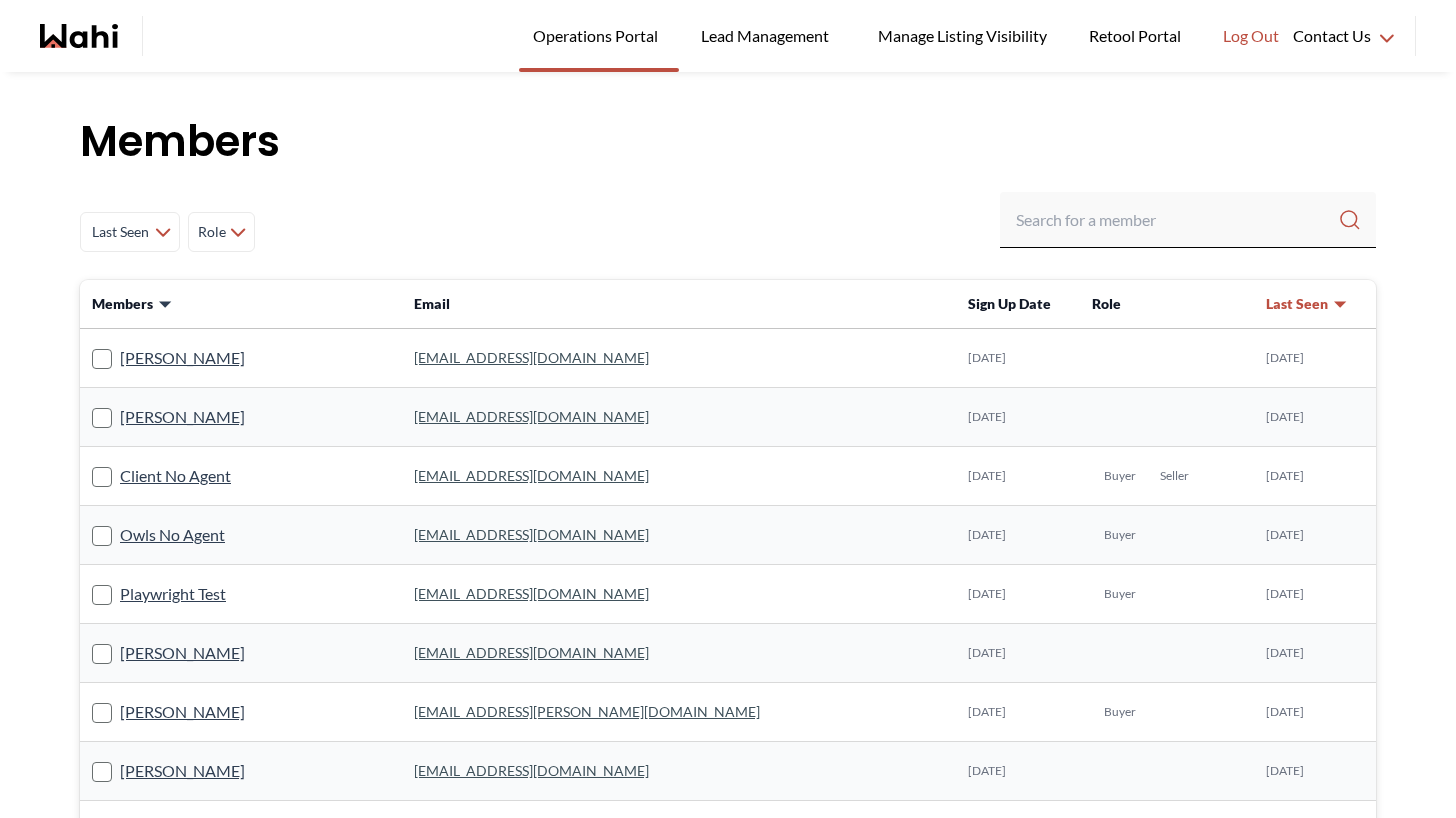 scroll, scrollTop: 0, scrollLeft: 0, axis: both 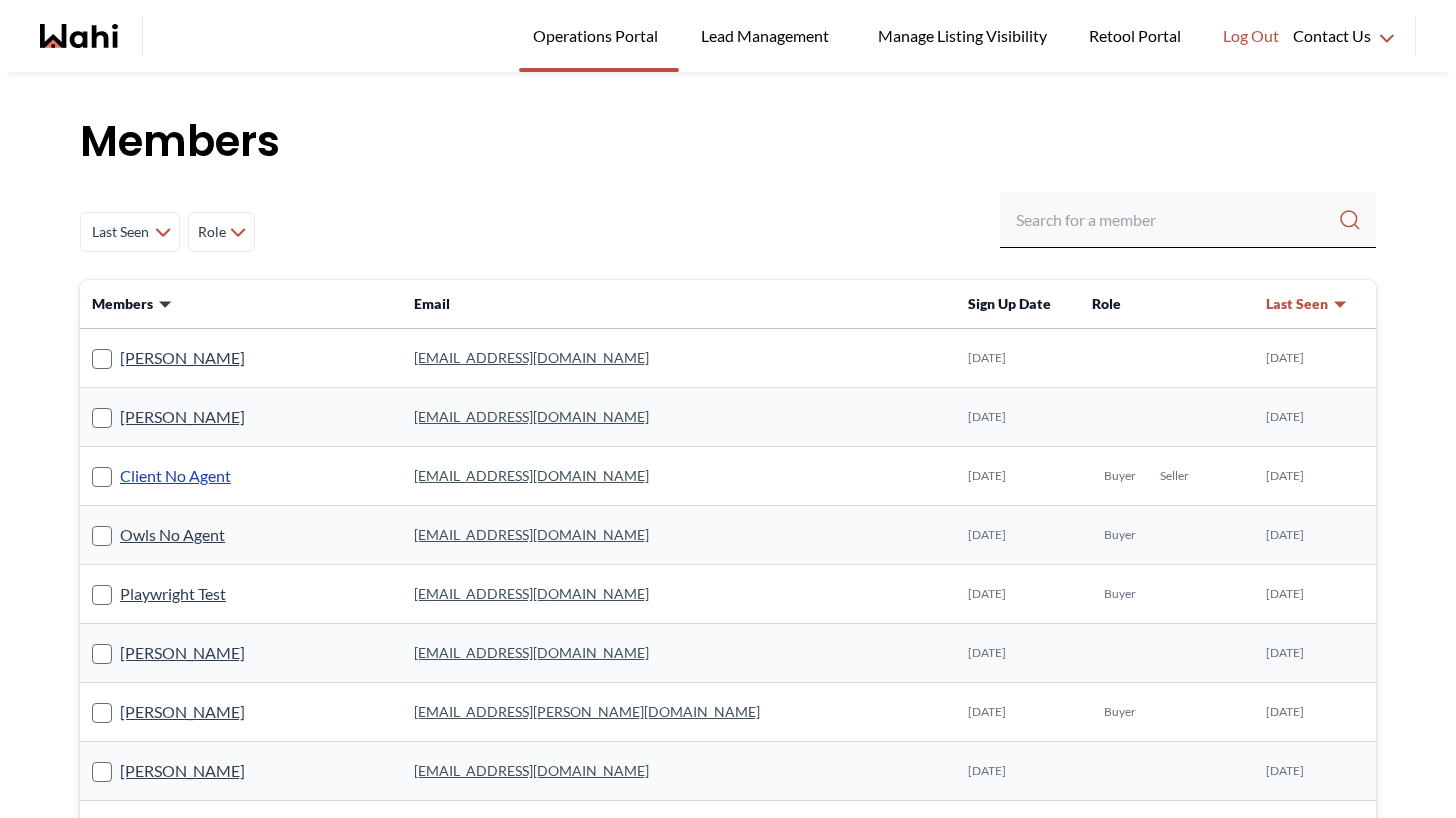 click on "Client No Agent" at bounding box center [175, 476] 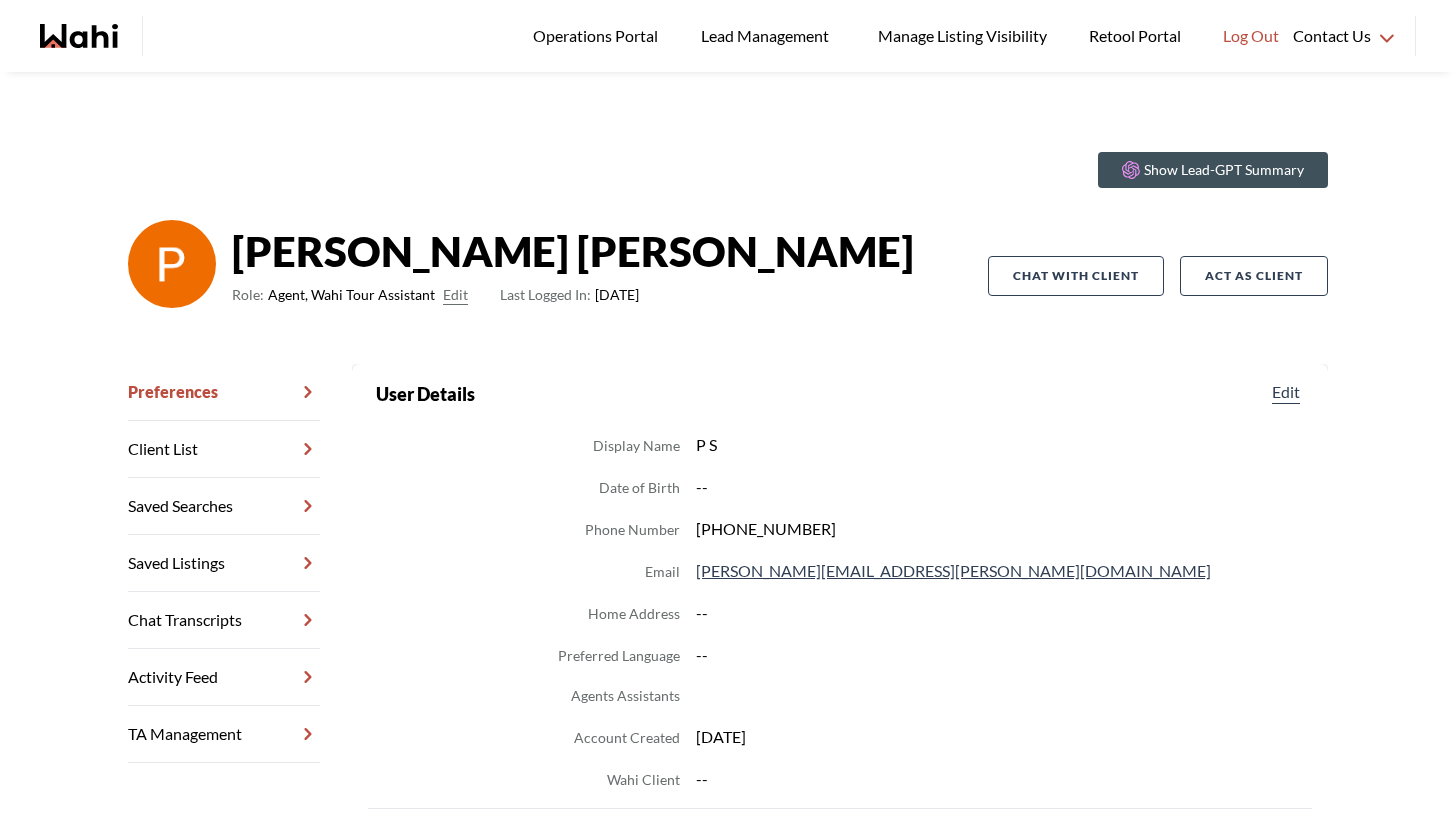 scroll, scrollTop: 0, scrollLeft: 0, axis: both 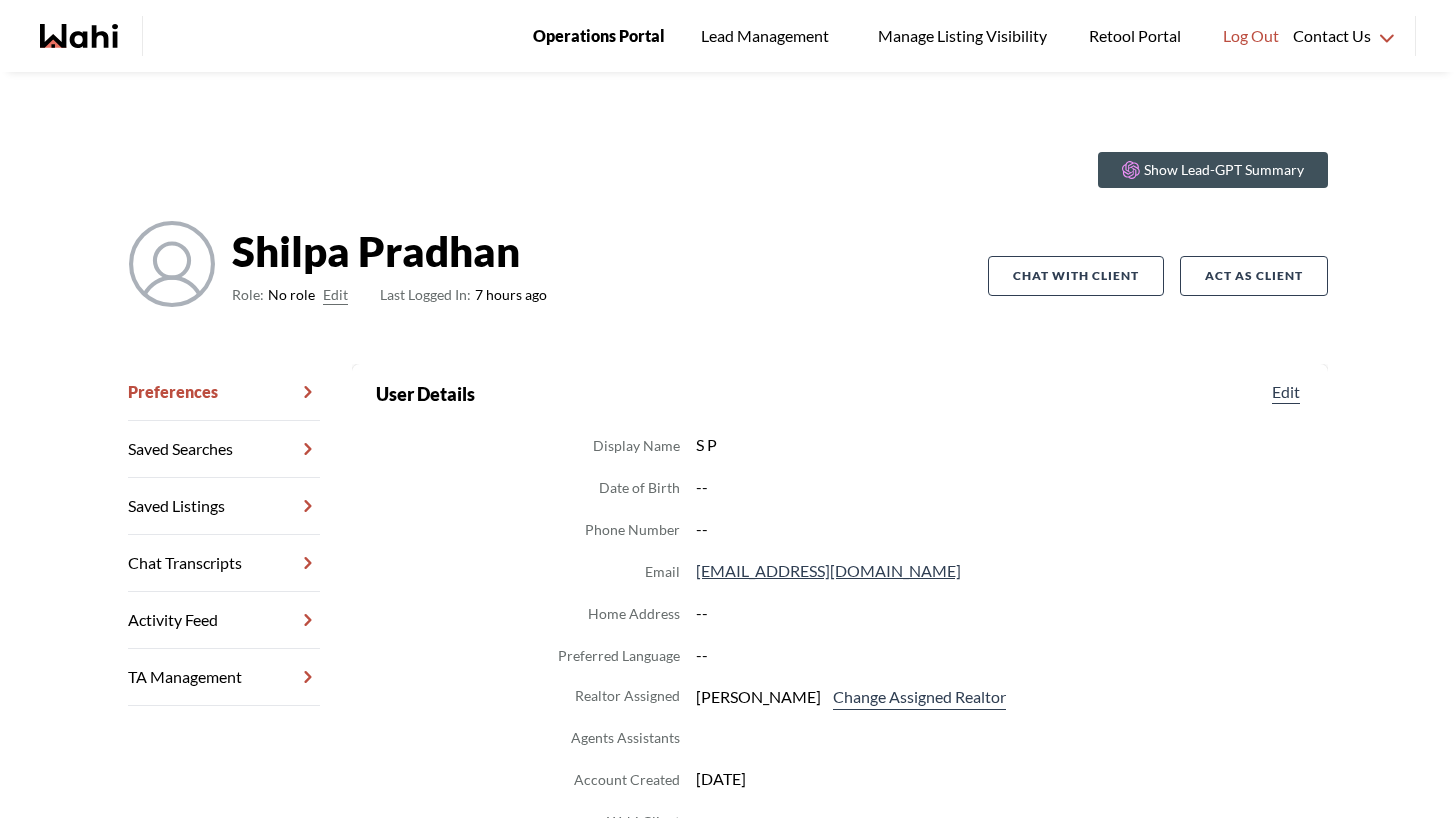 click on "Operations Portal" at bounding box center [599, 36] 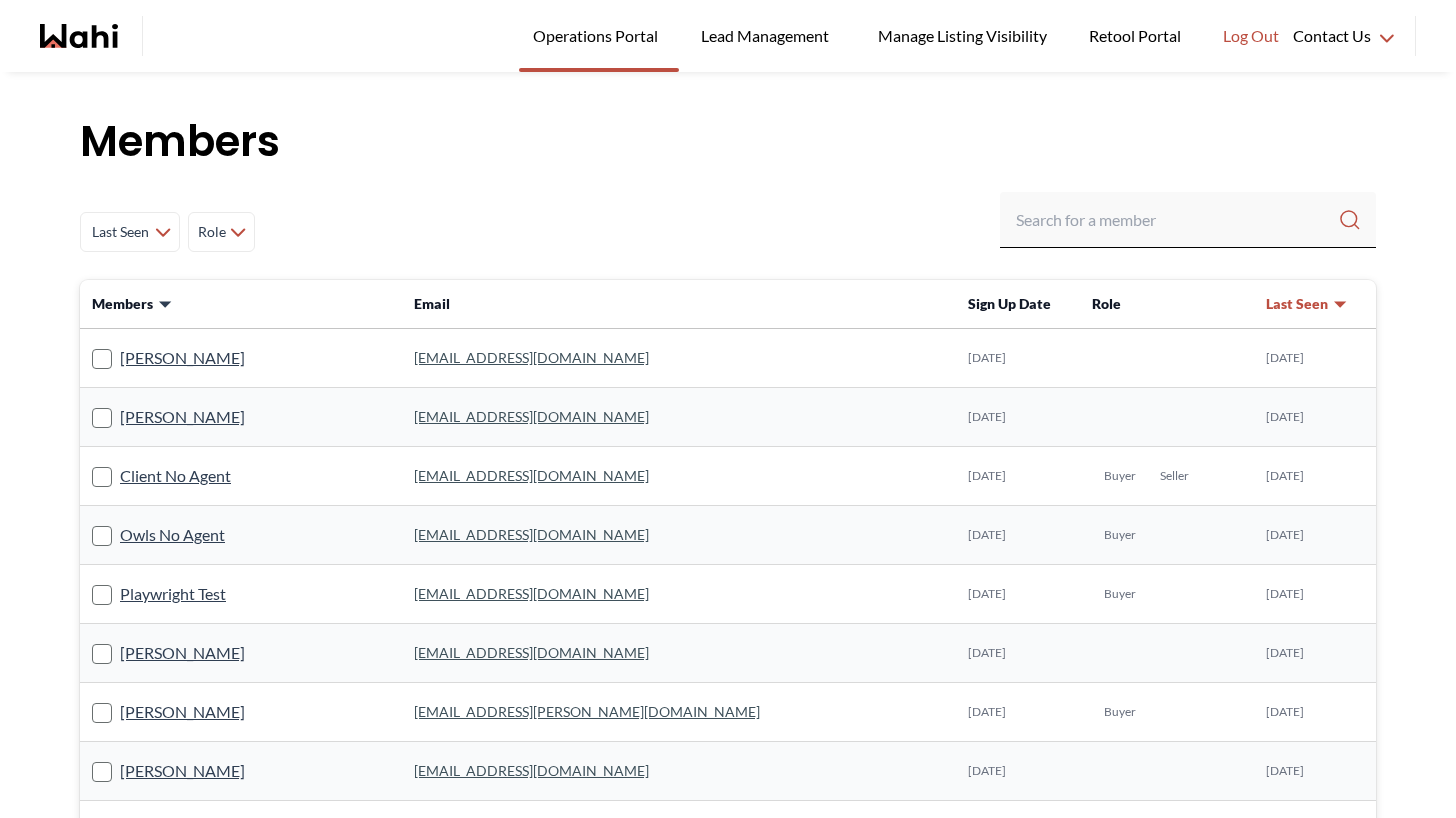 scroll, scrollTop: 0, scrollLeft: 0, axis: both 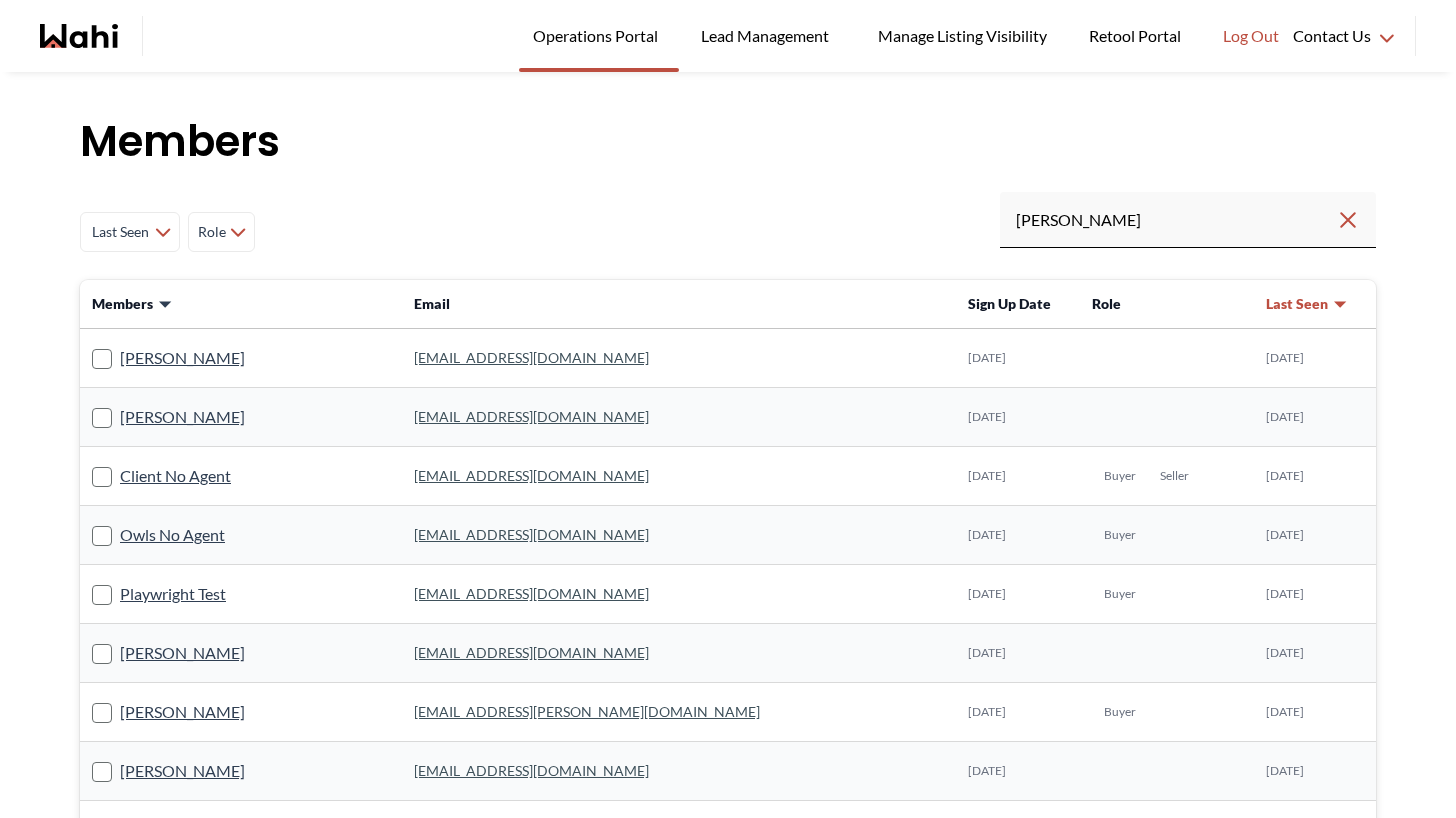 type on "[PERSON_NAME]" 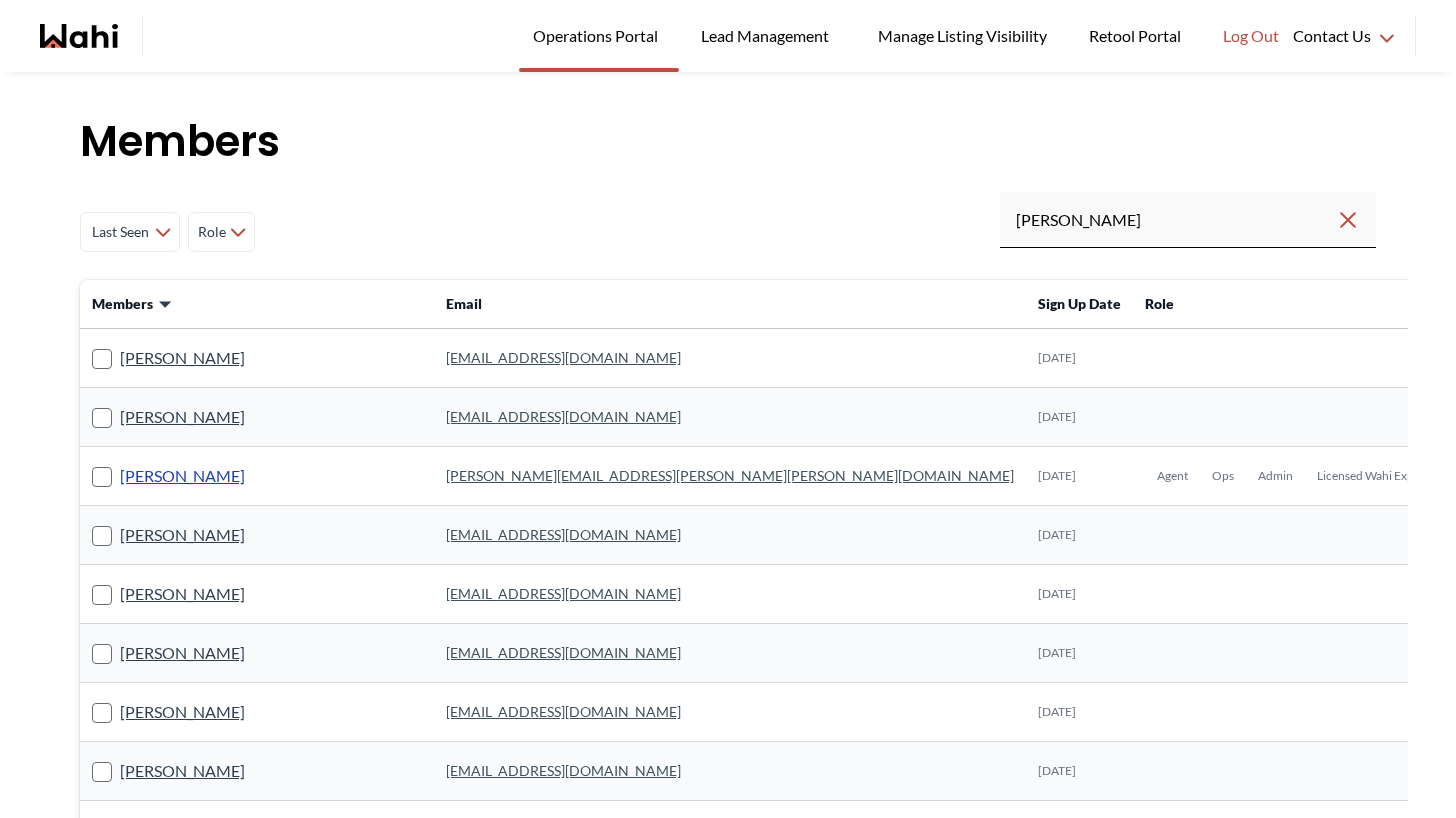 click on "[PERSON_NAME]" at bounding box center (182, 476) 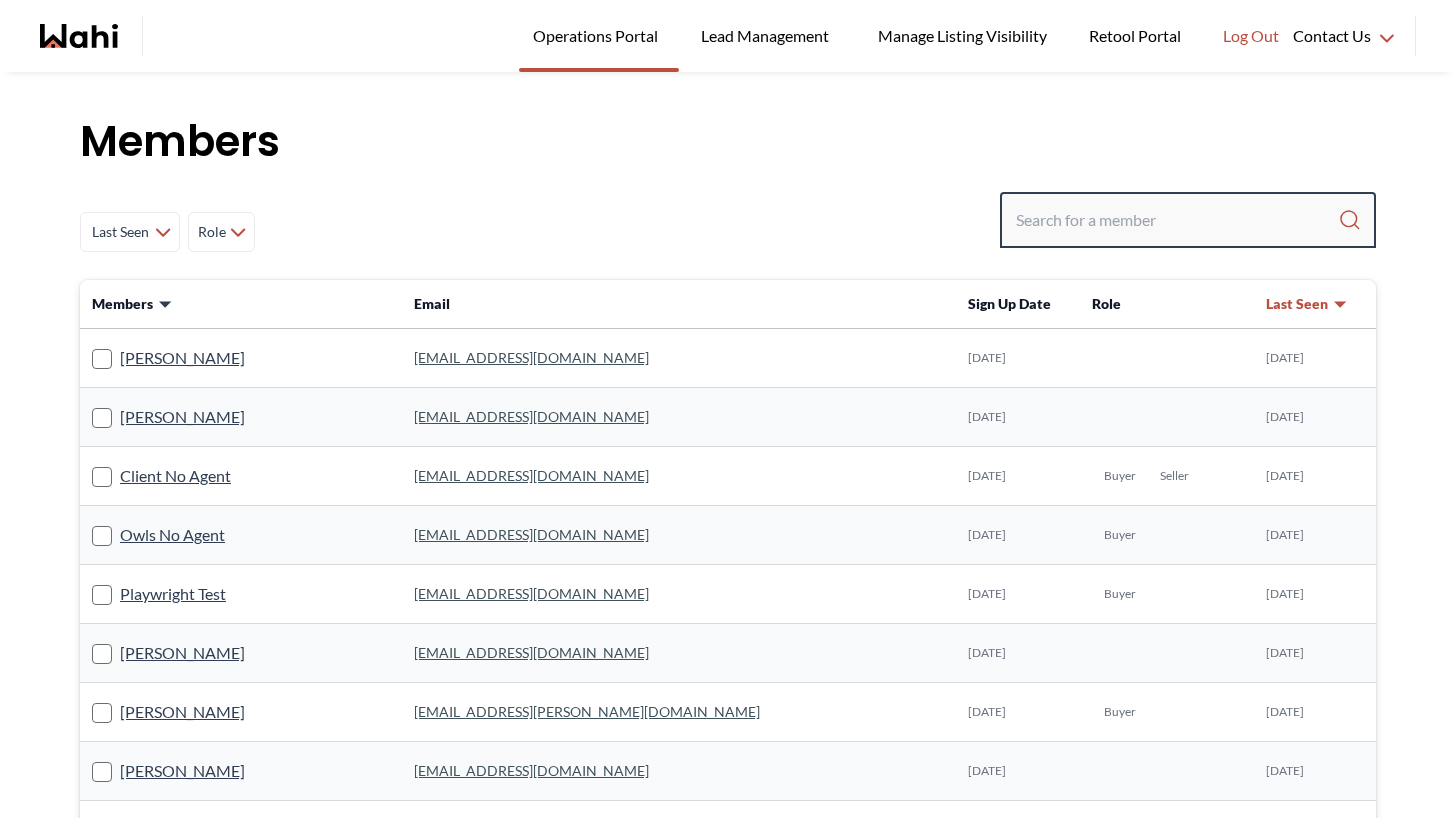 click at bounding box center (1177, 220) 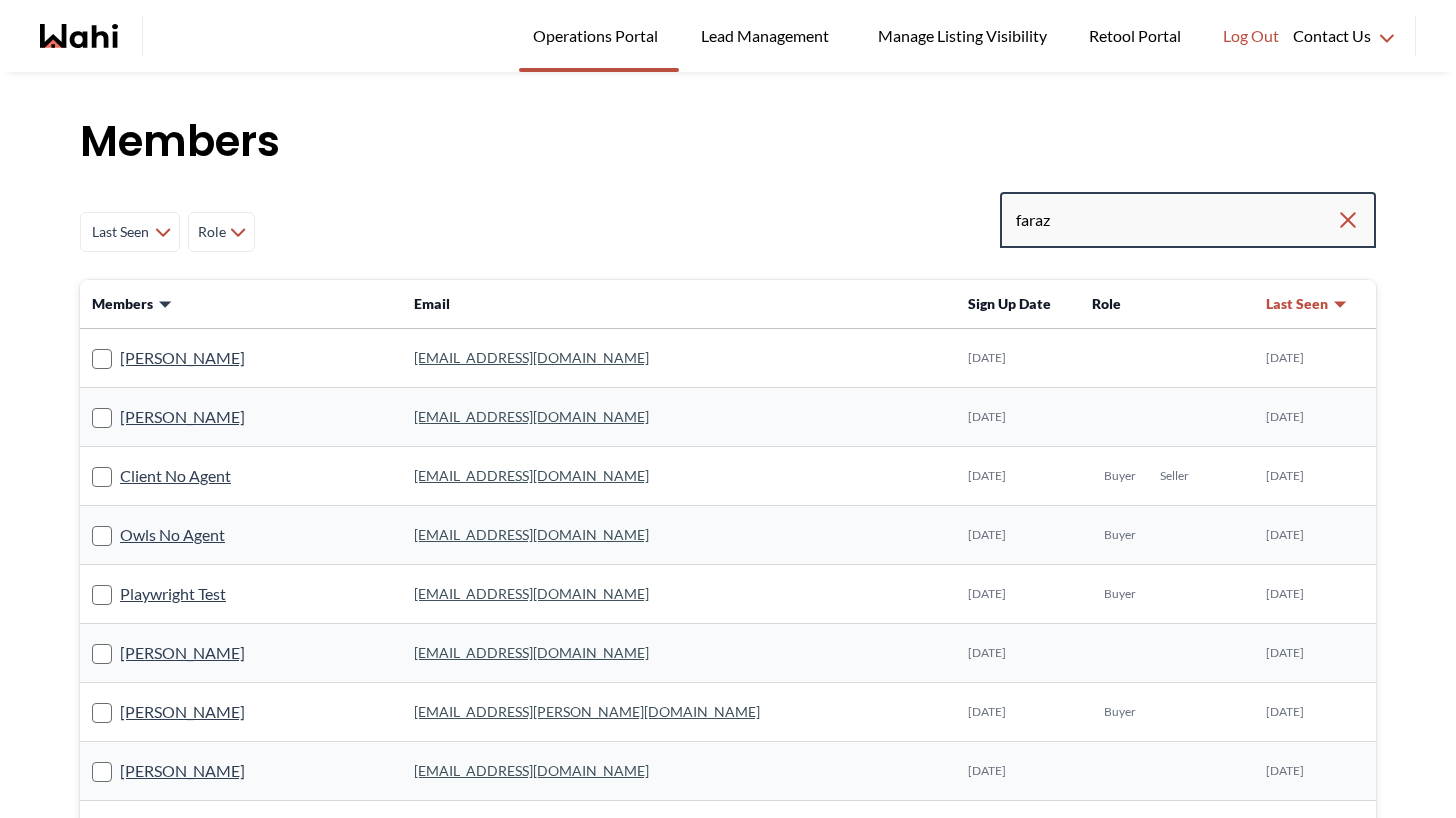 type on "faraz" 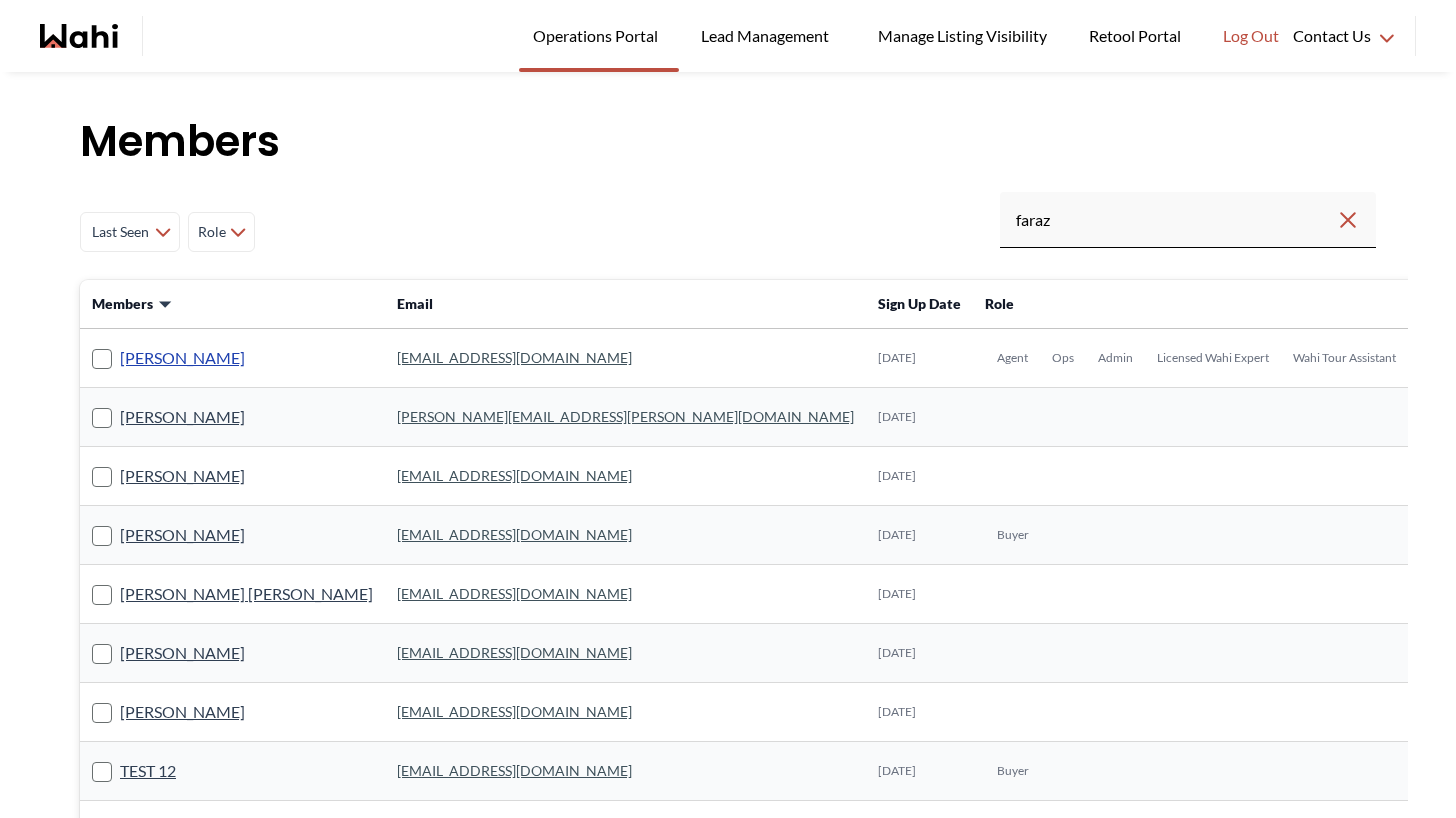 click on "Faraz Azam" at bounding box center [182, 358] 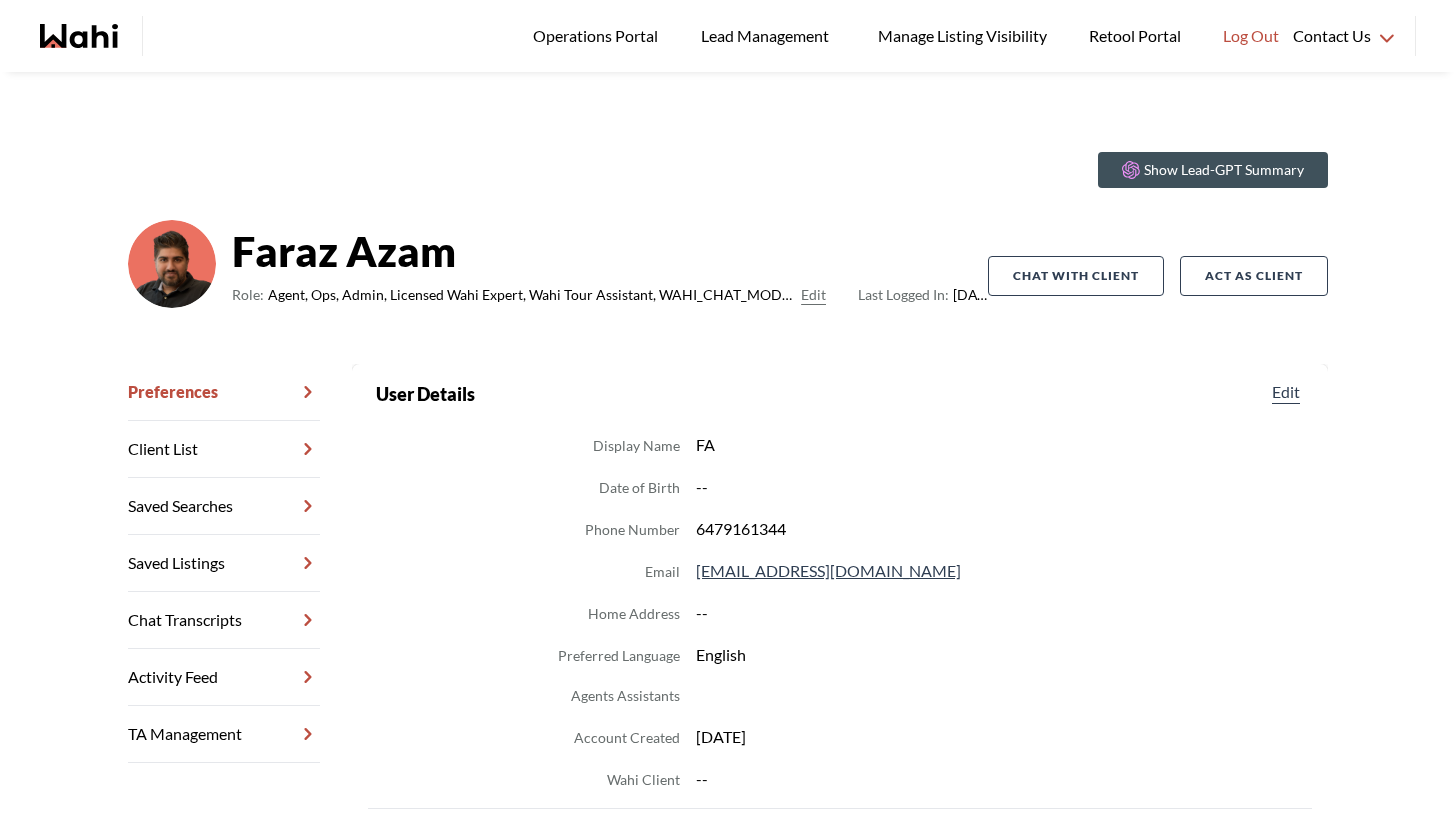click on "Chat Transcripts" at bounding box center [224, 620] 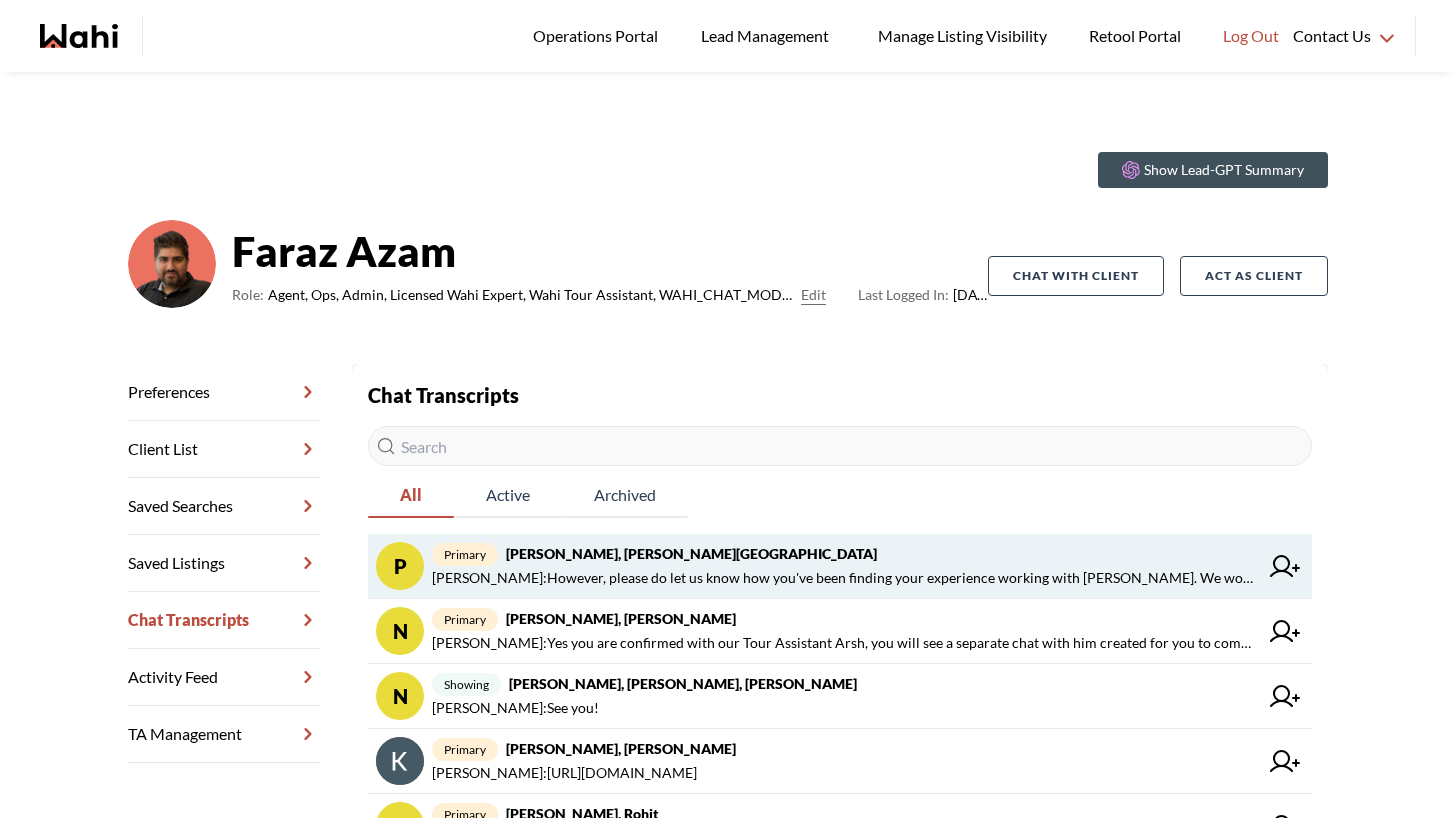 click on "Michelle Ryckman :  However, please do let us know how you've been finding your experience working with Wahi. We would be happy to be able to continue to assist you in your home buying journey and ultimately provide you with that cash back after you purchase!" at bounding box center (845, 578) 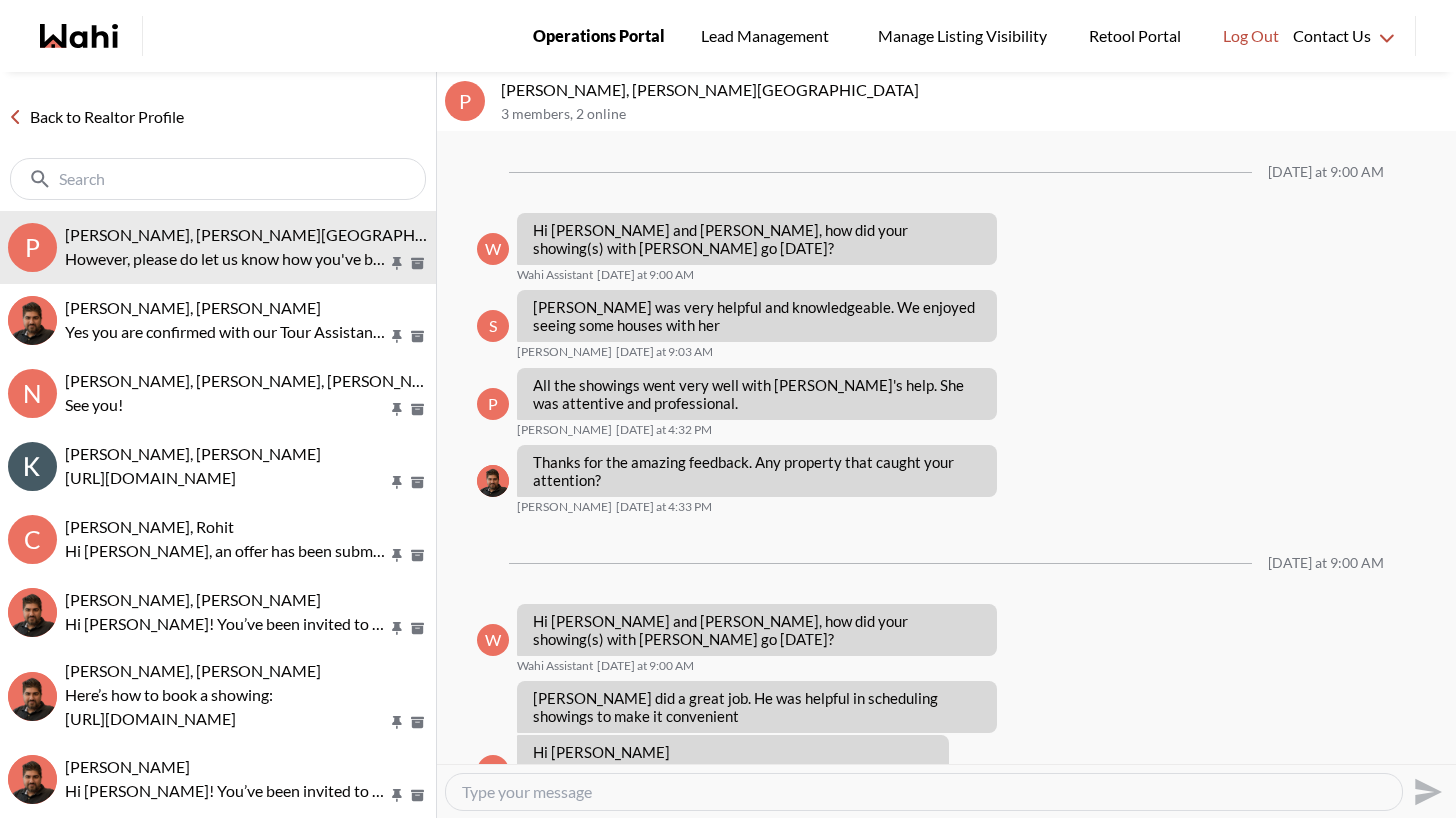 scroll, scrollTop: 1247, scrollLeft: 0, axis: vertical 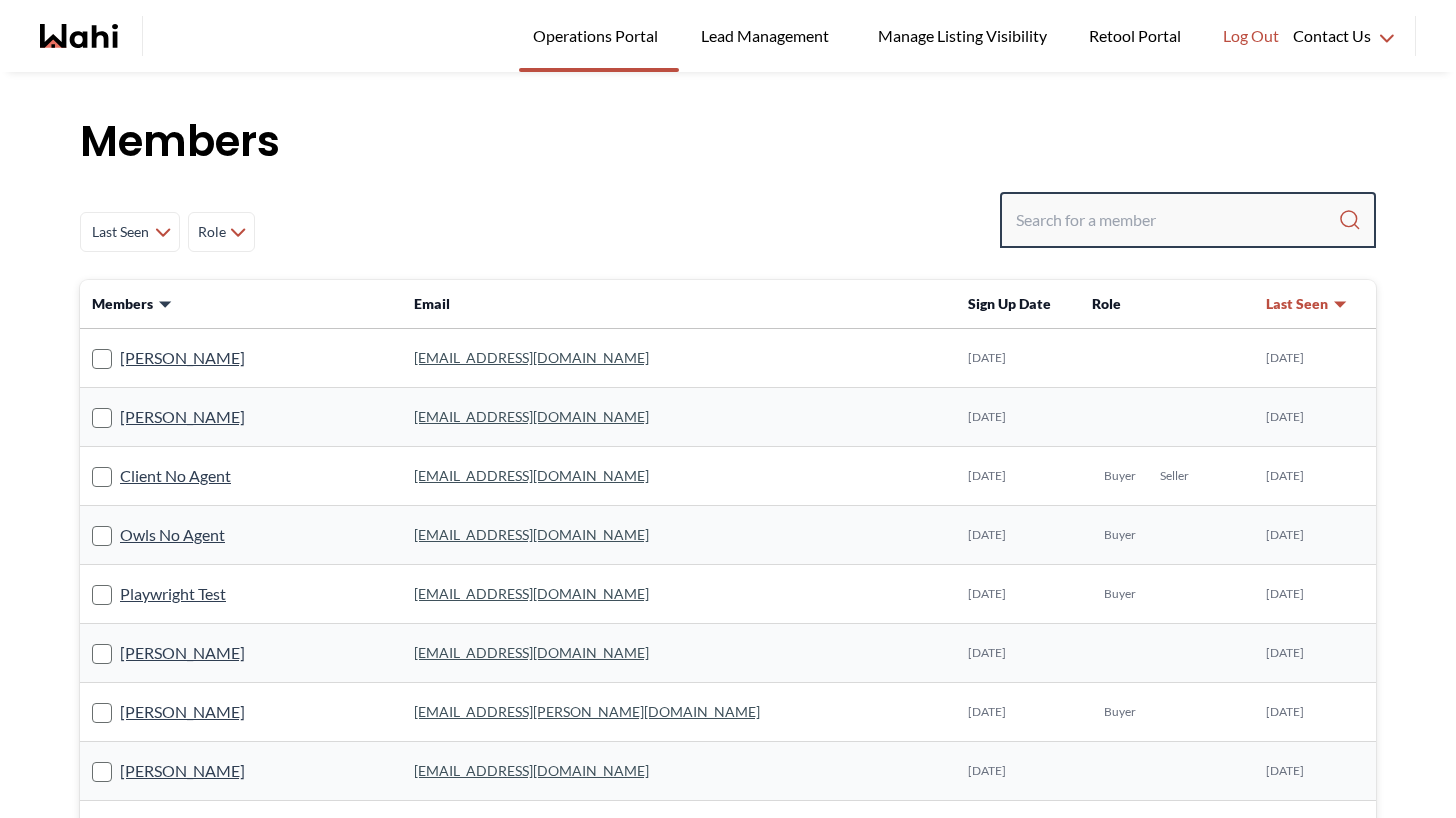 click at bounding box center (1177, 220) 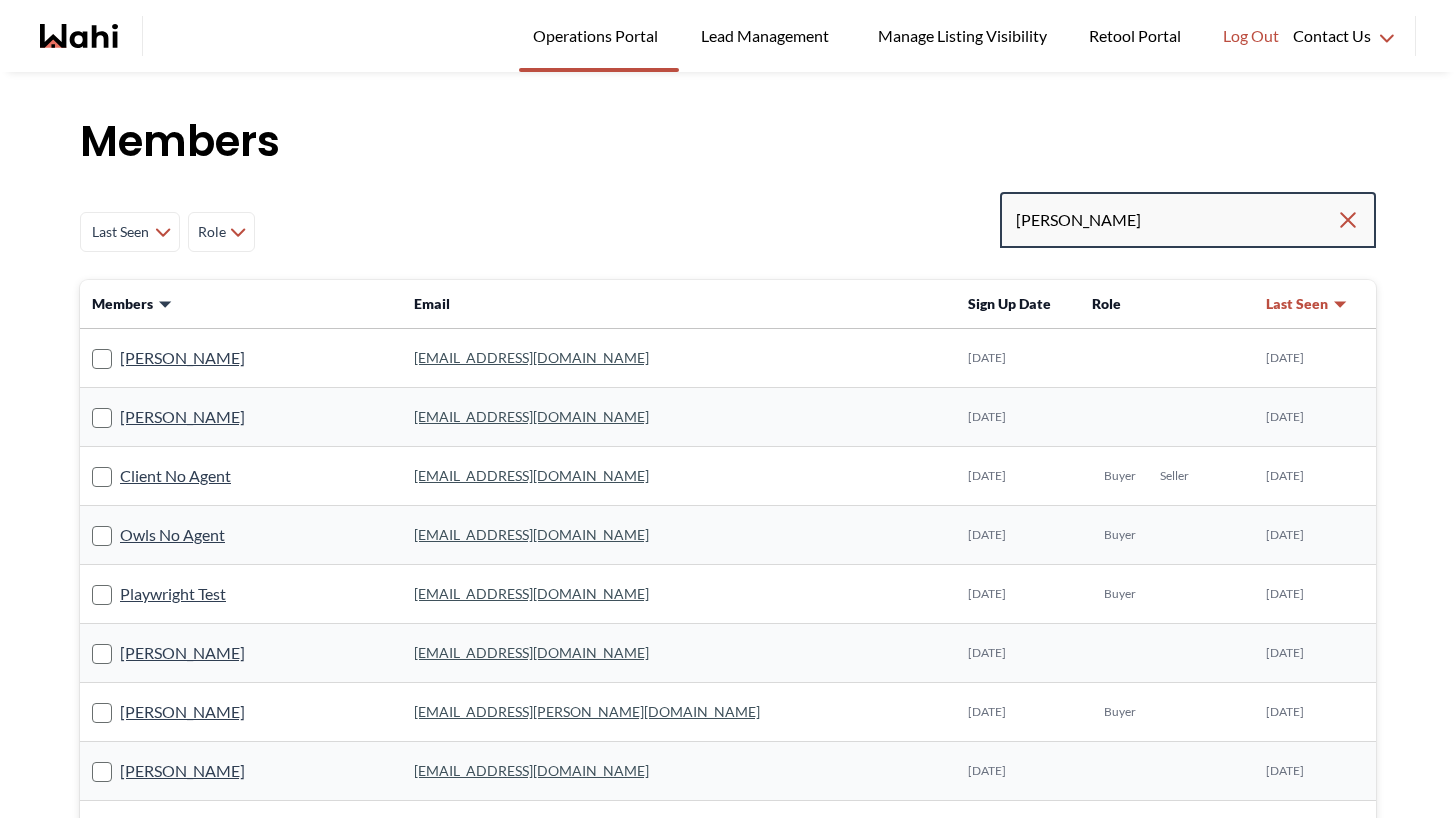 type on "barb" 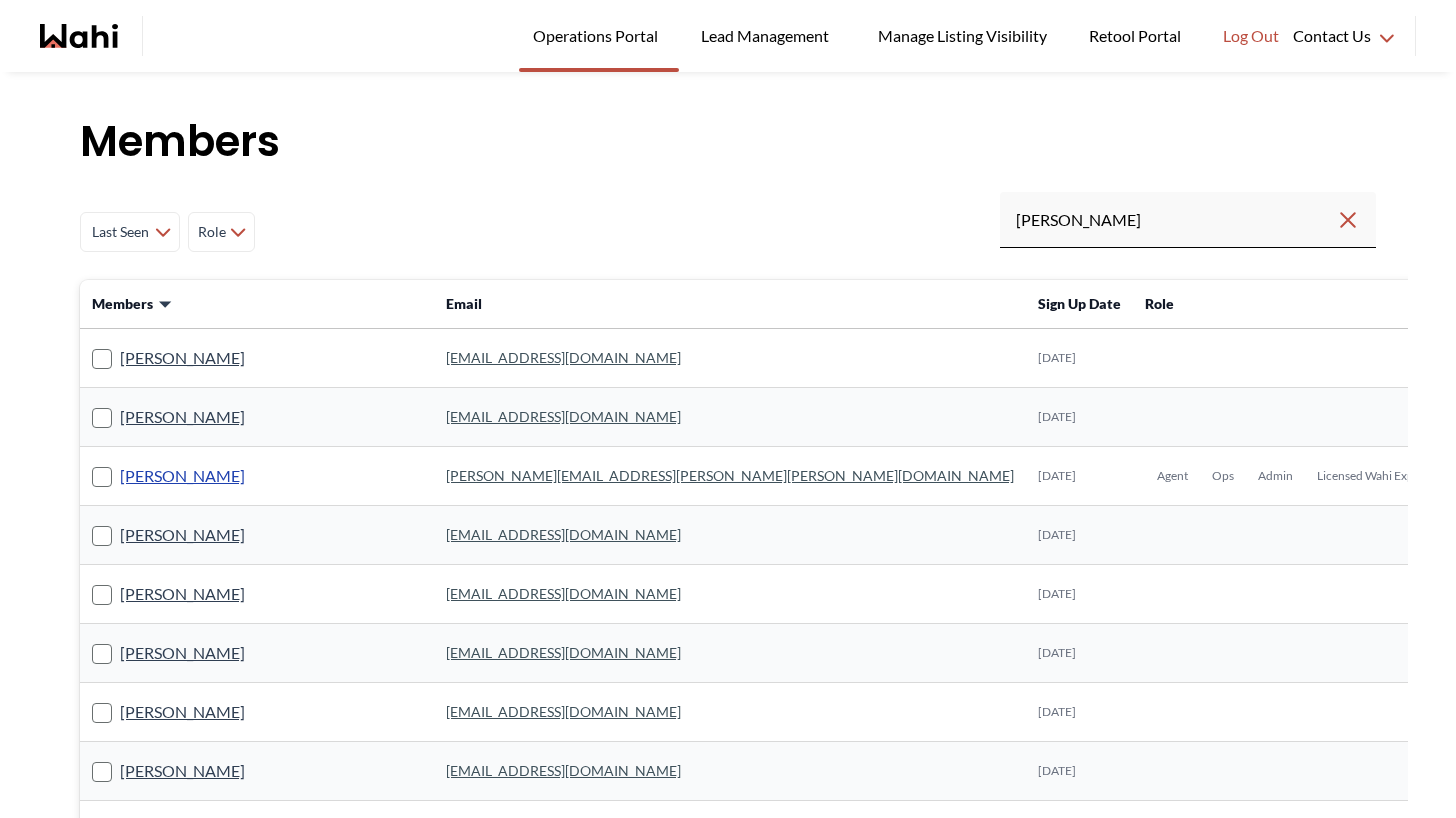 click on "Barbara Funt" at bounding box center (182, 476) 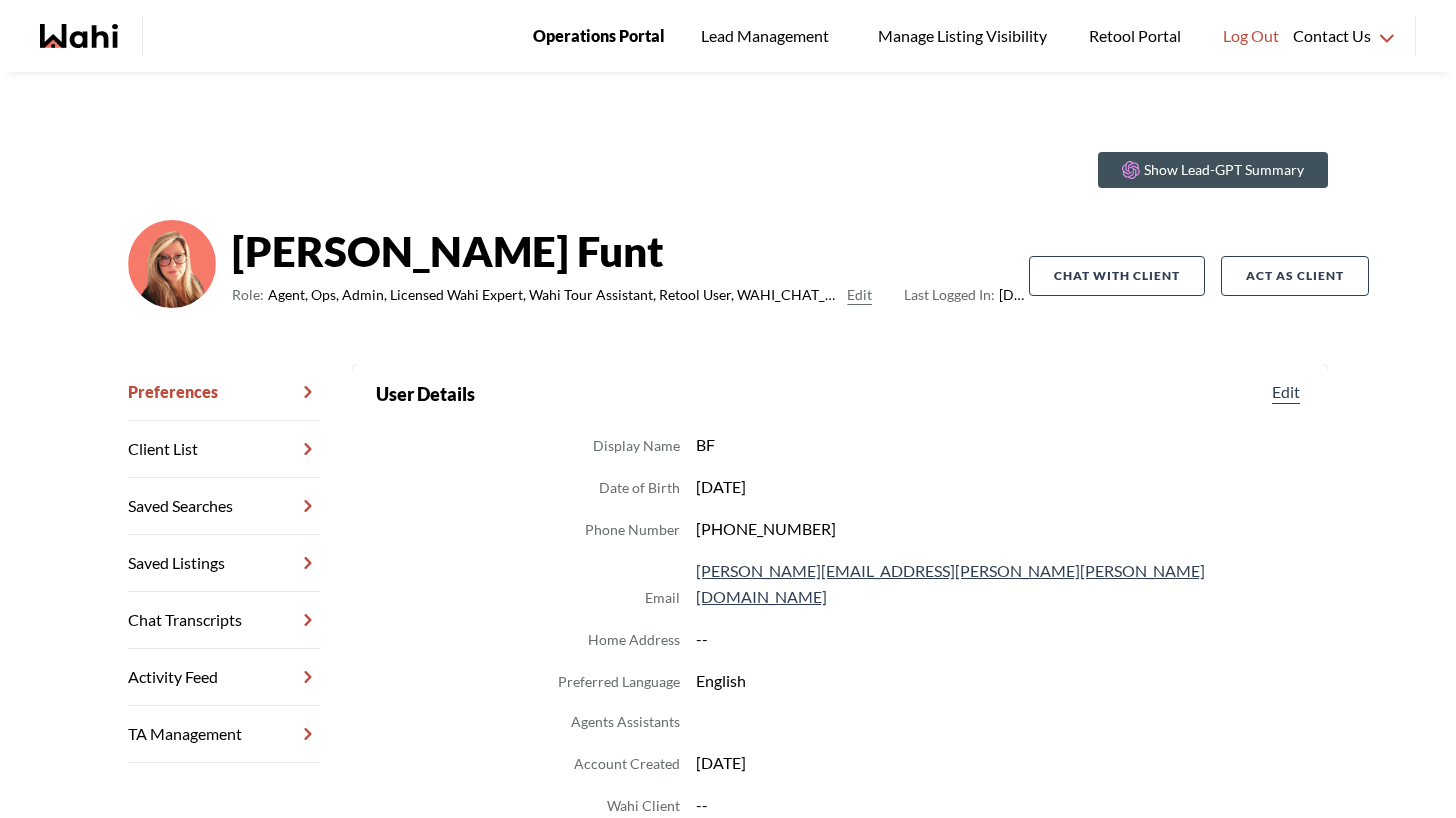 click on "Operations Portal" at bounding box center (599, 36) 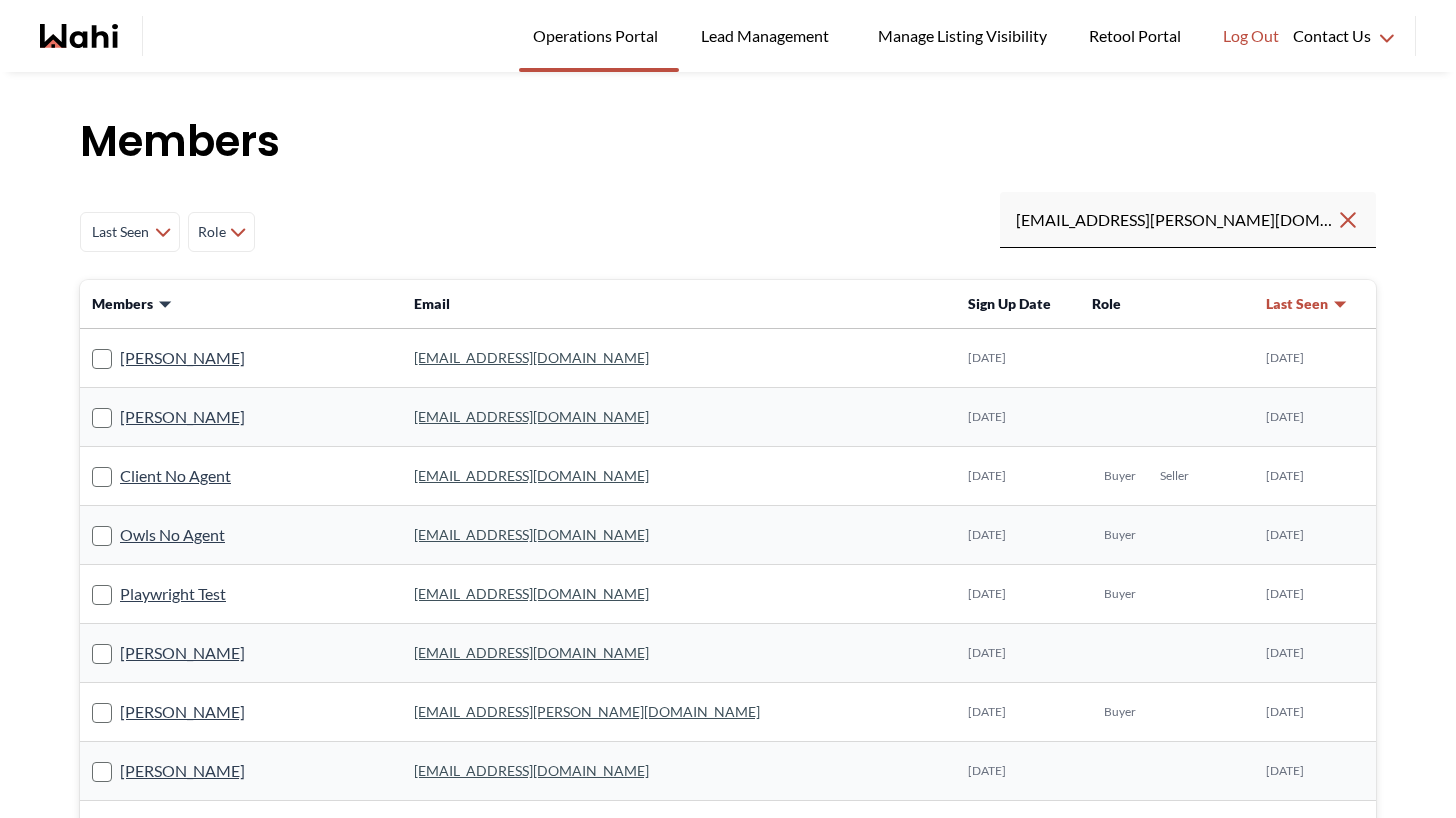 scroll, scrollTop: 0, scrollLeft: 0, axis: both 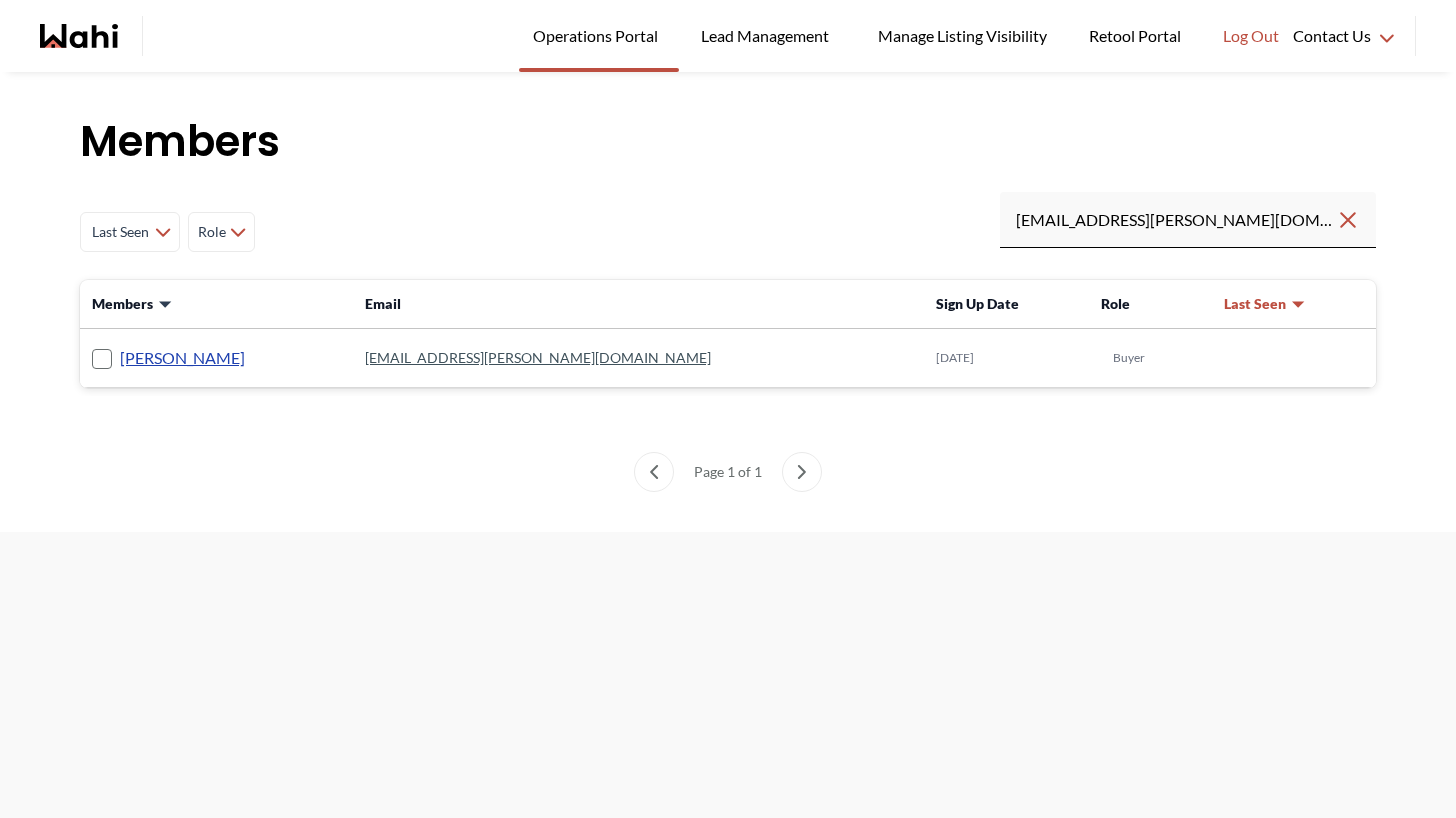 click on "[PERSON_NAME]" at bounding box center (182, 358) 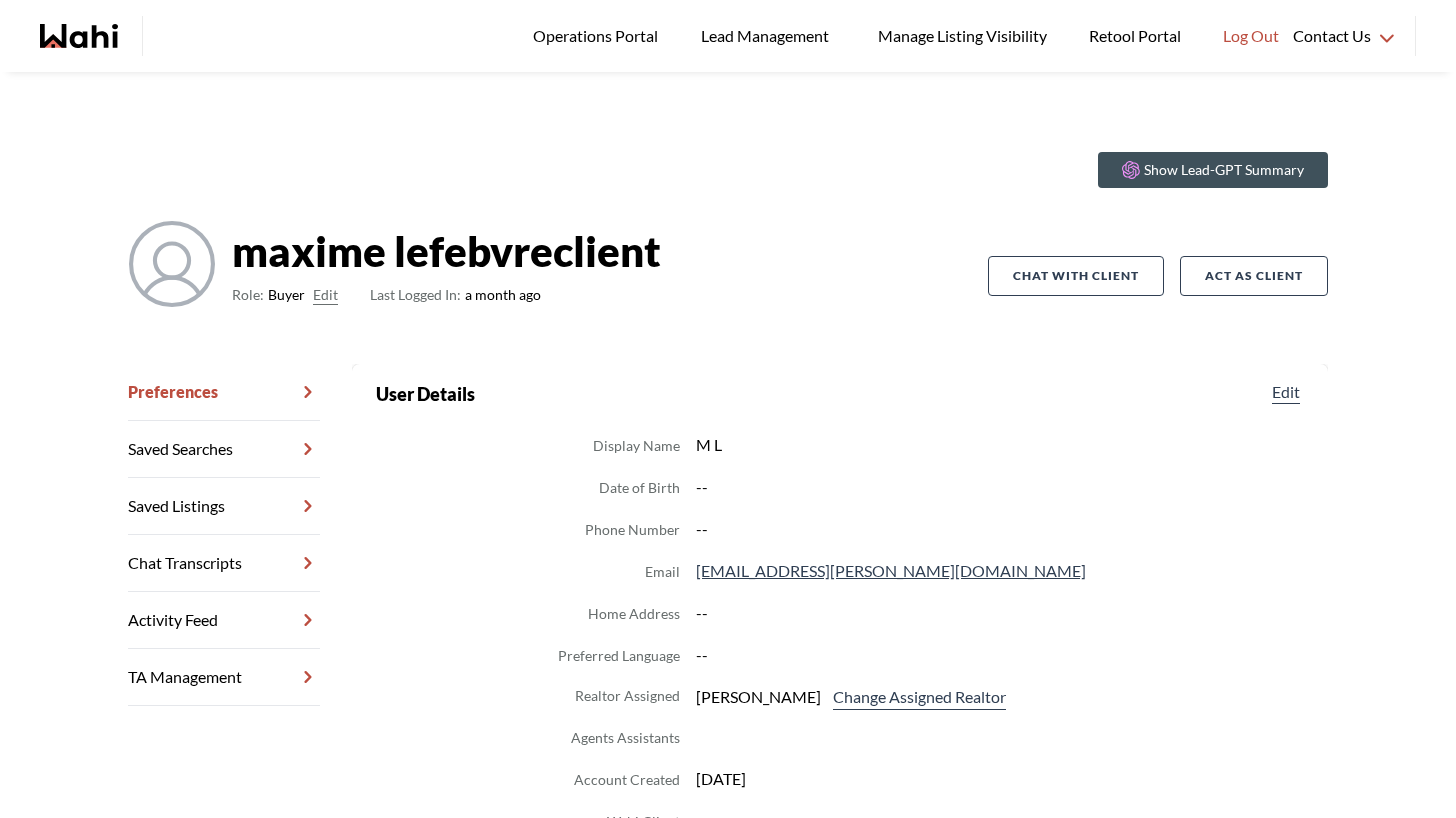 click on "User Details Edit Display Name M L Date of Birth -- Phone Number -- Email [EMAIL_ADDRESS][PERSON_NAME][DOMAIN_NAME] Home Address -- Preferred Language -- Realtor Assigned [PERSON_NAME] Change Assigned Realtor Agents Assistants Account Created [DATE] Wahi Client --" at bounding box center [840, 607] 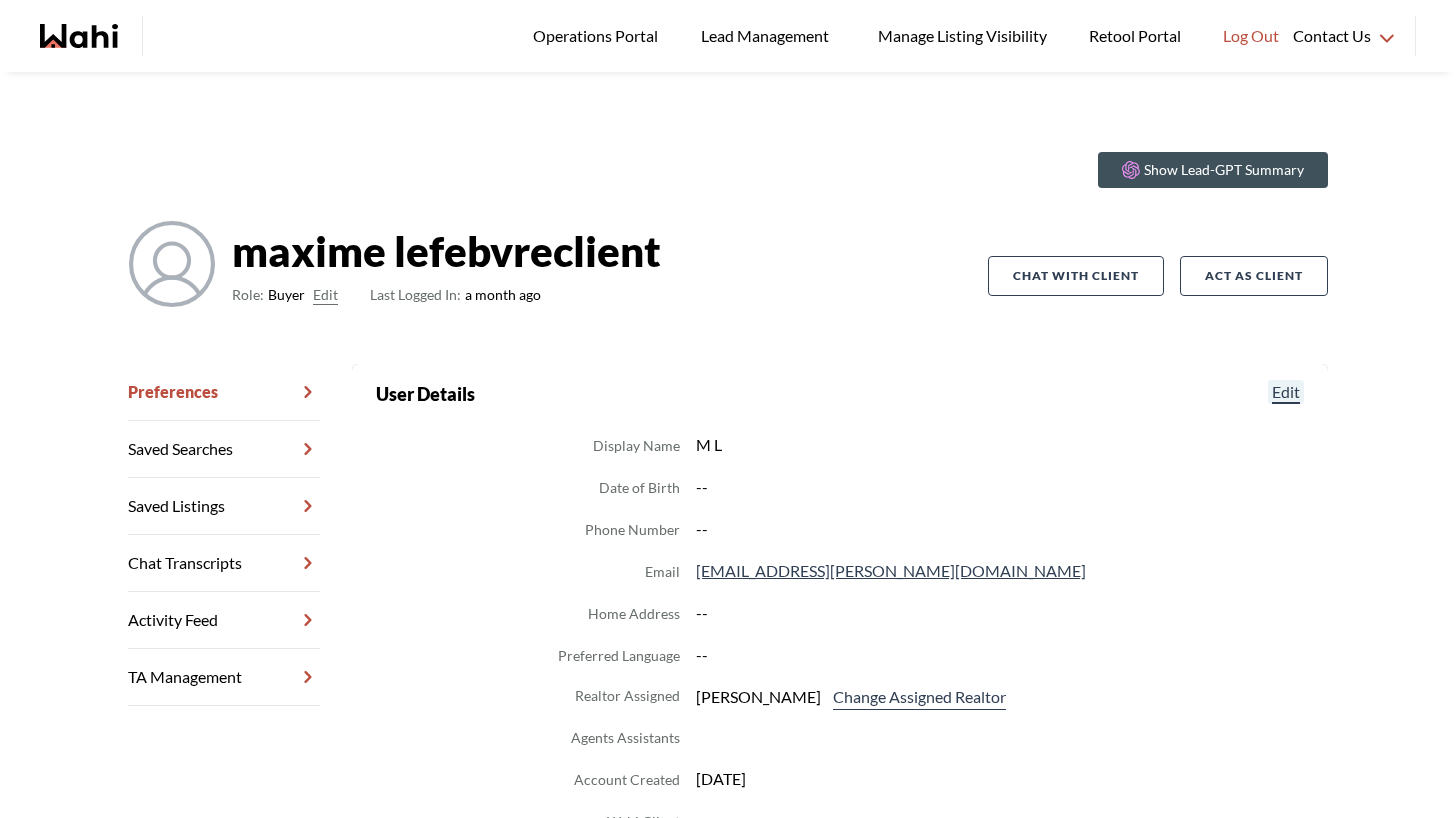 click on "Edit" at bounding box center (1286, 392) 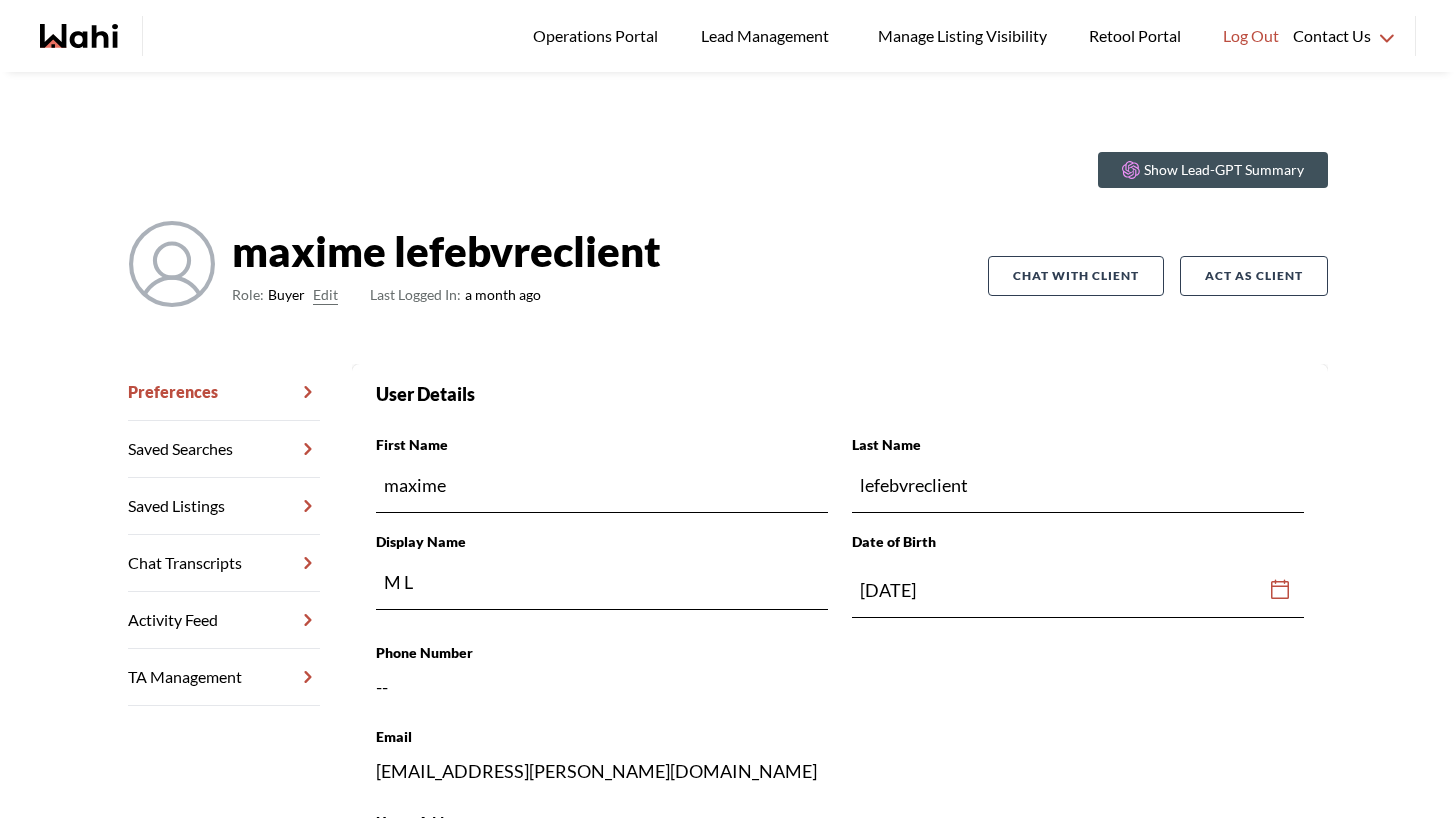 click on "Phone Number --" at bounding box center (840, 671) 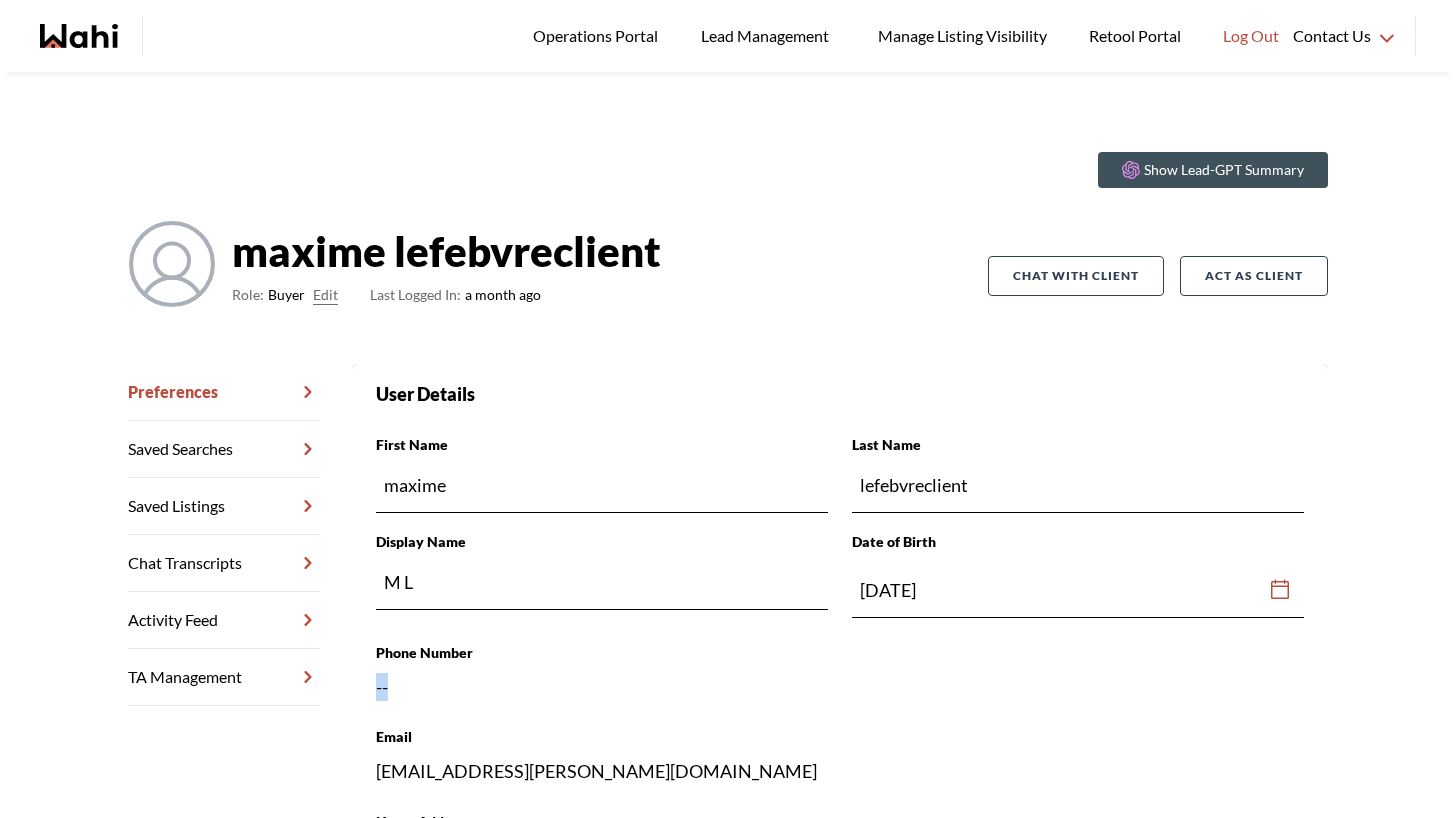 click on "Phone Number --" at bounding box center (840, 671) 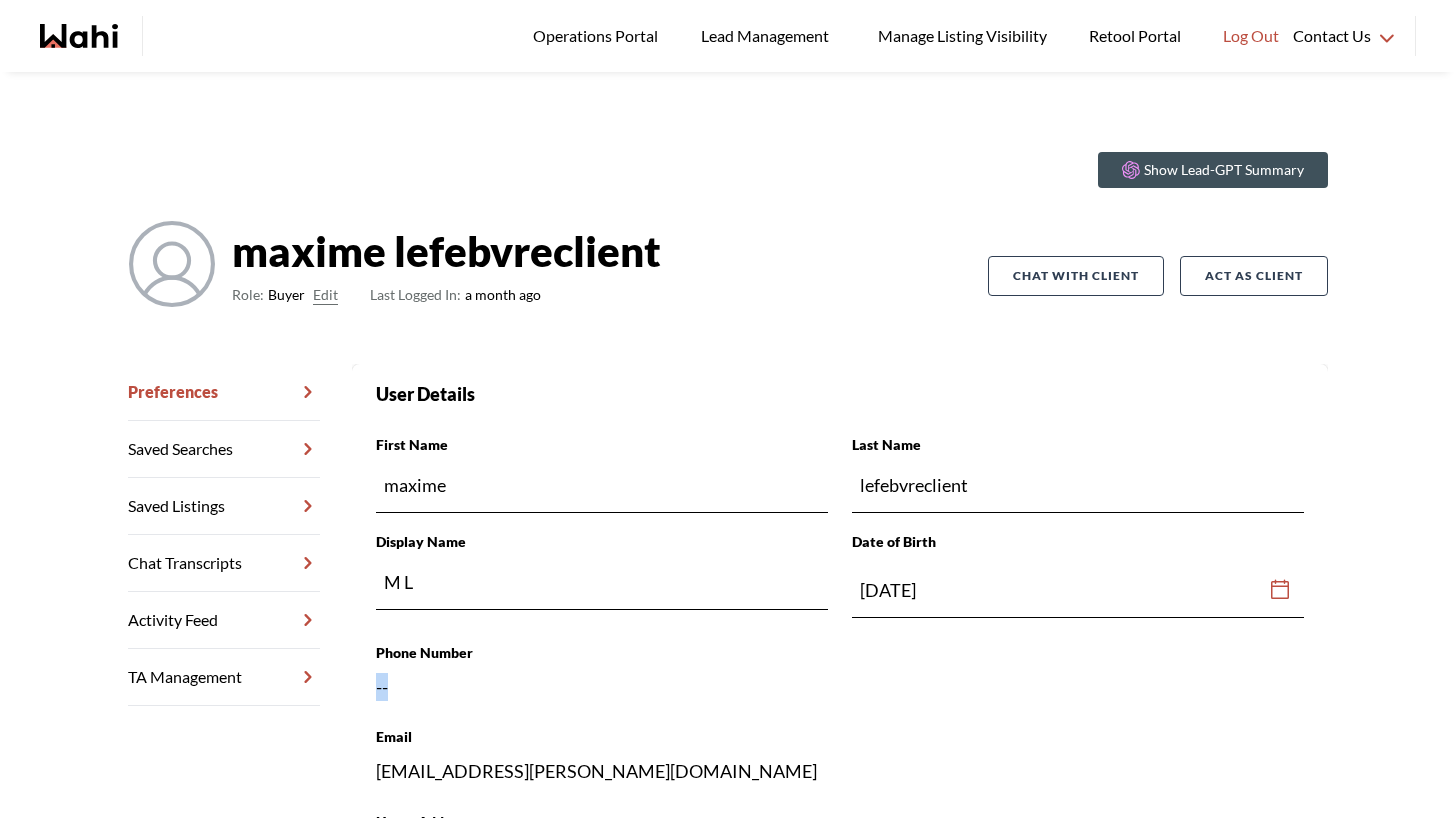 click on "Preferences" at bounding box center (224, 392) 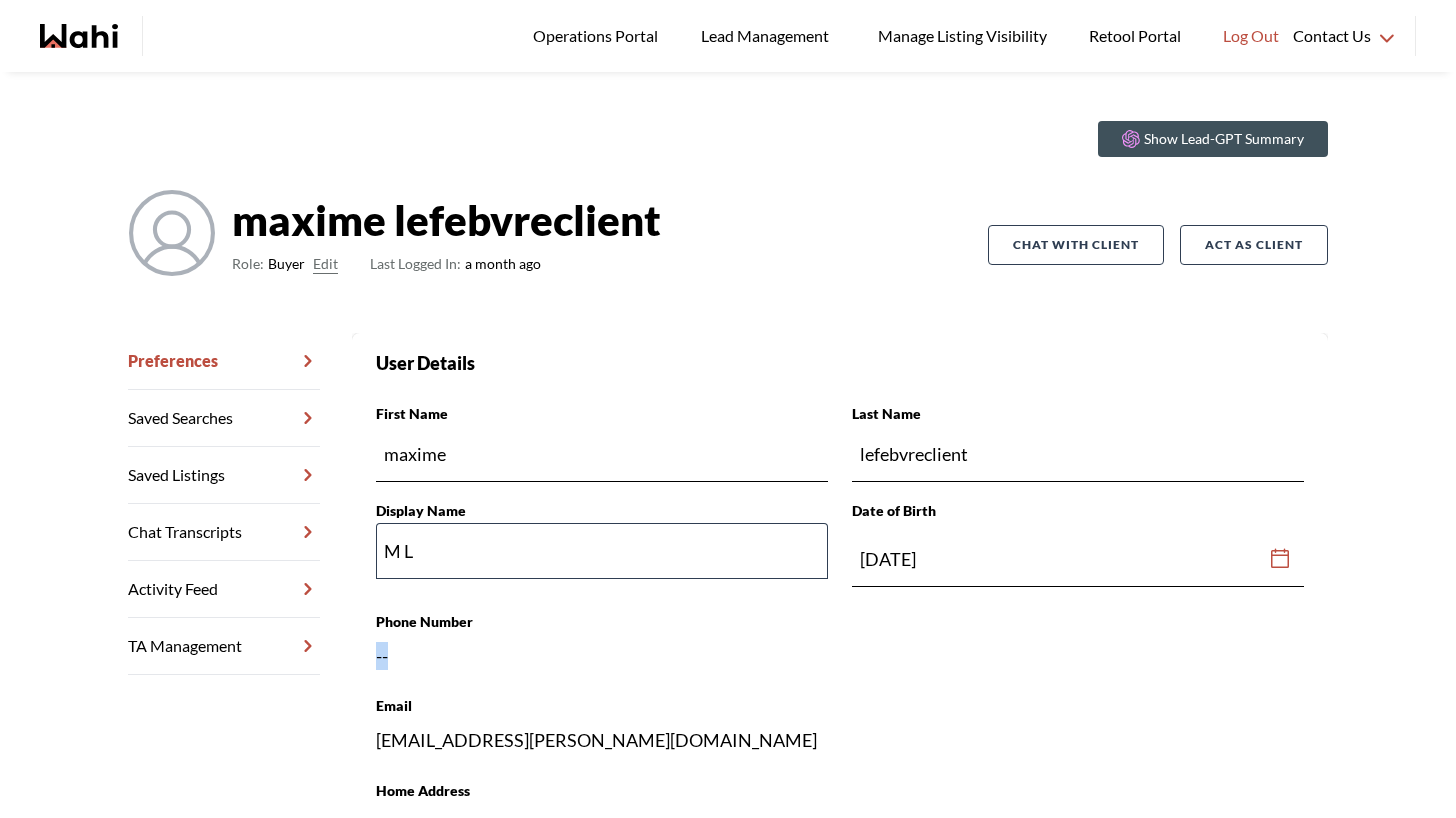 scroll, scrollTop: 0, scrollLeft: 0, axis: both 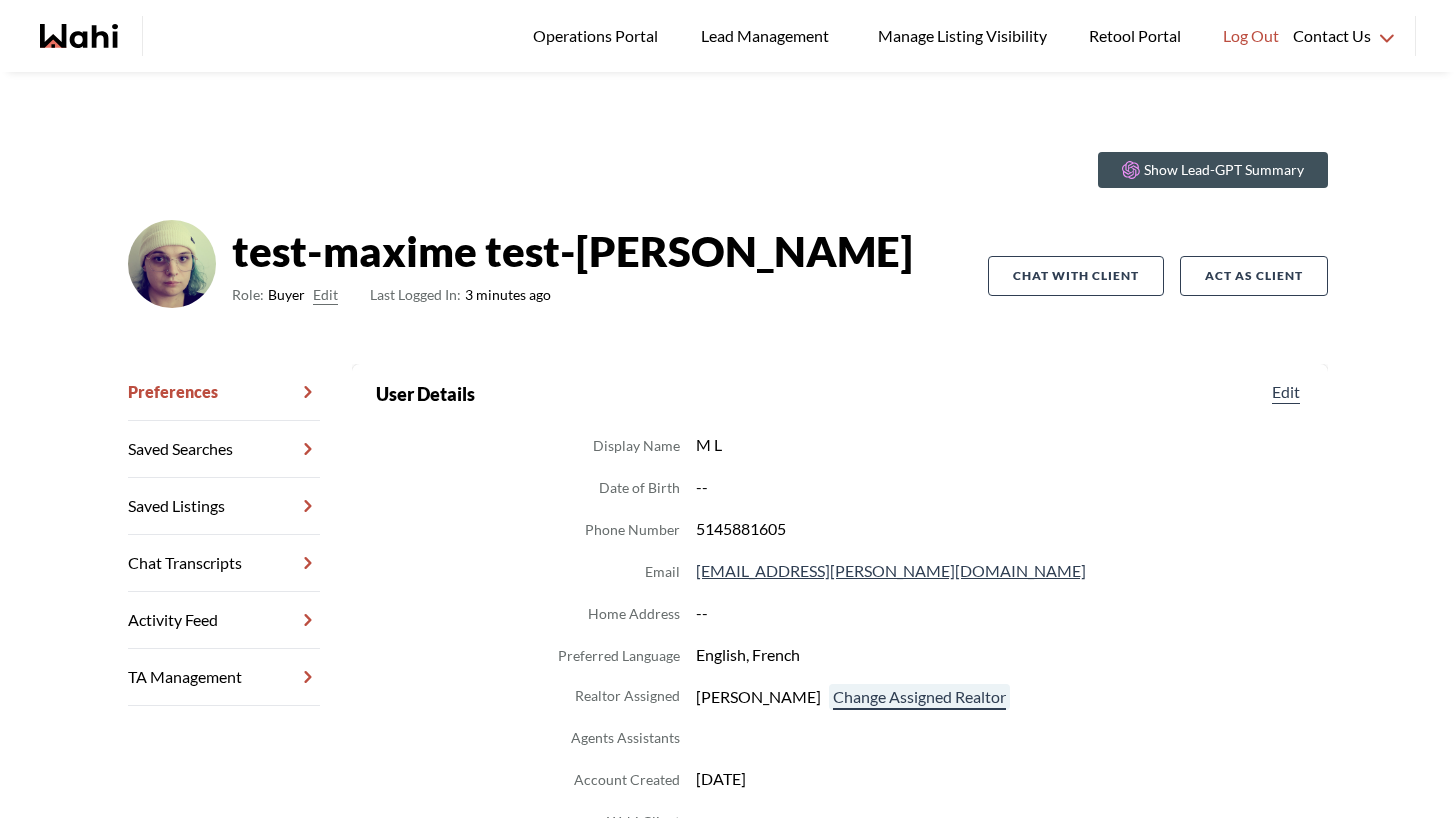 click on "Change Assigned Realtor" at bounding box center [919, 697] 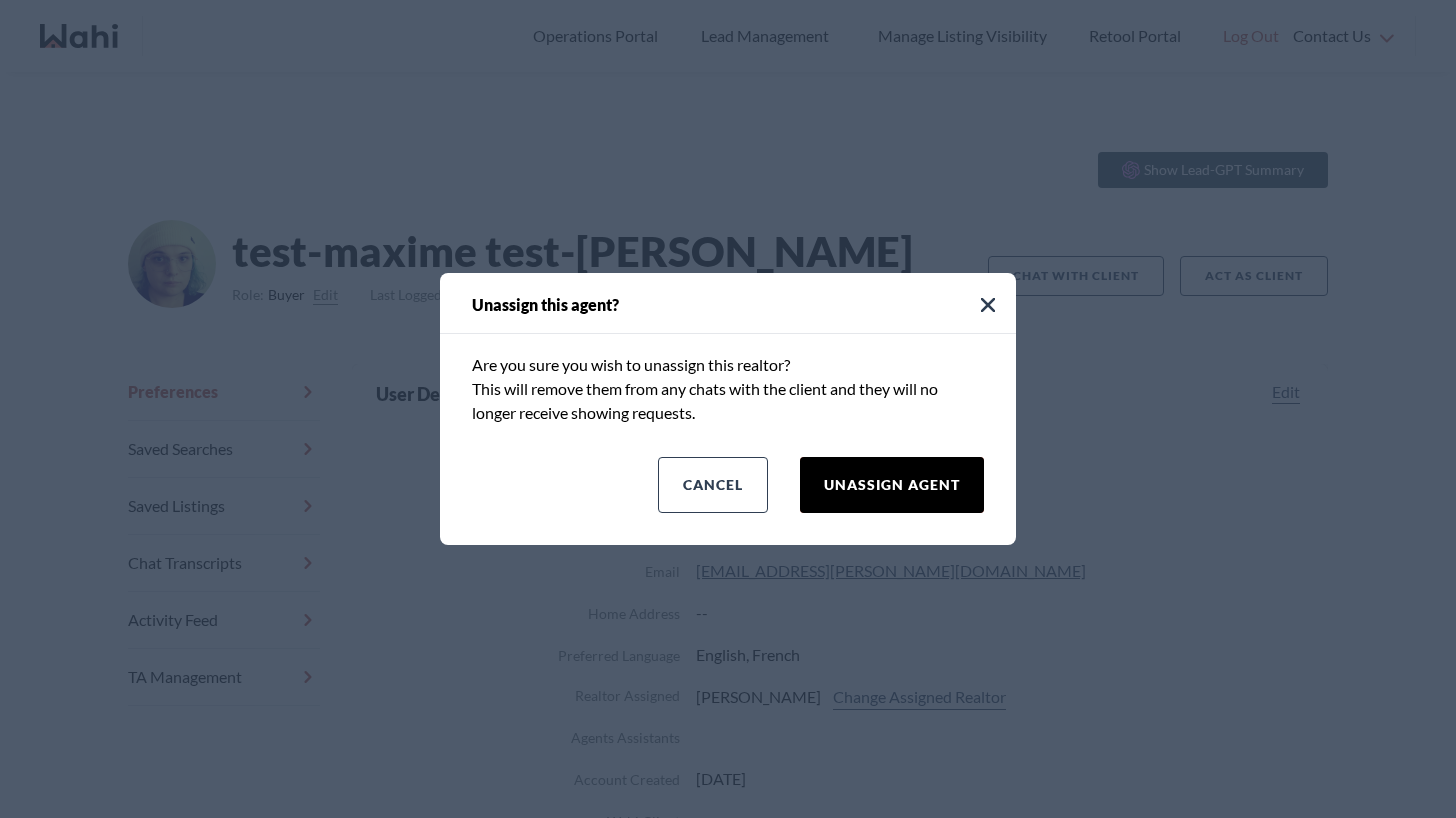 click on "Unassign Agent" at bounding box center (892, 485) 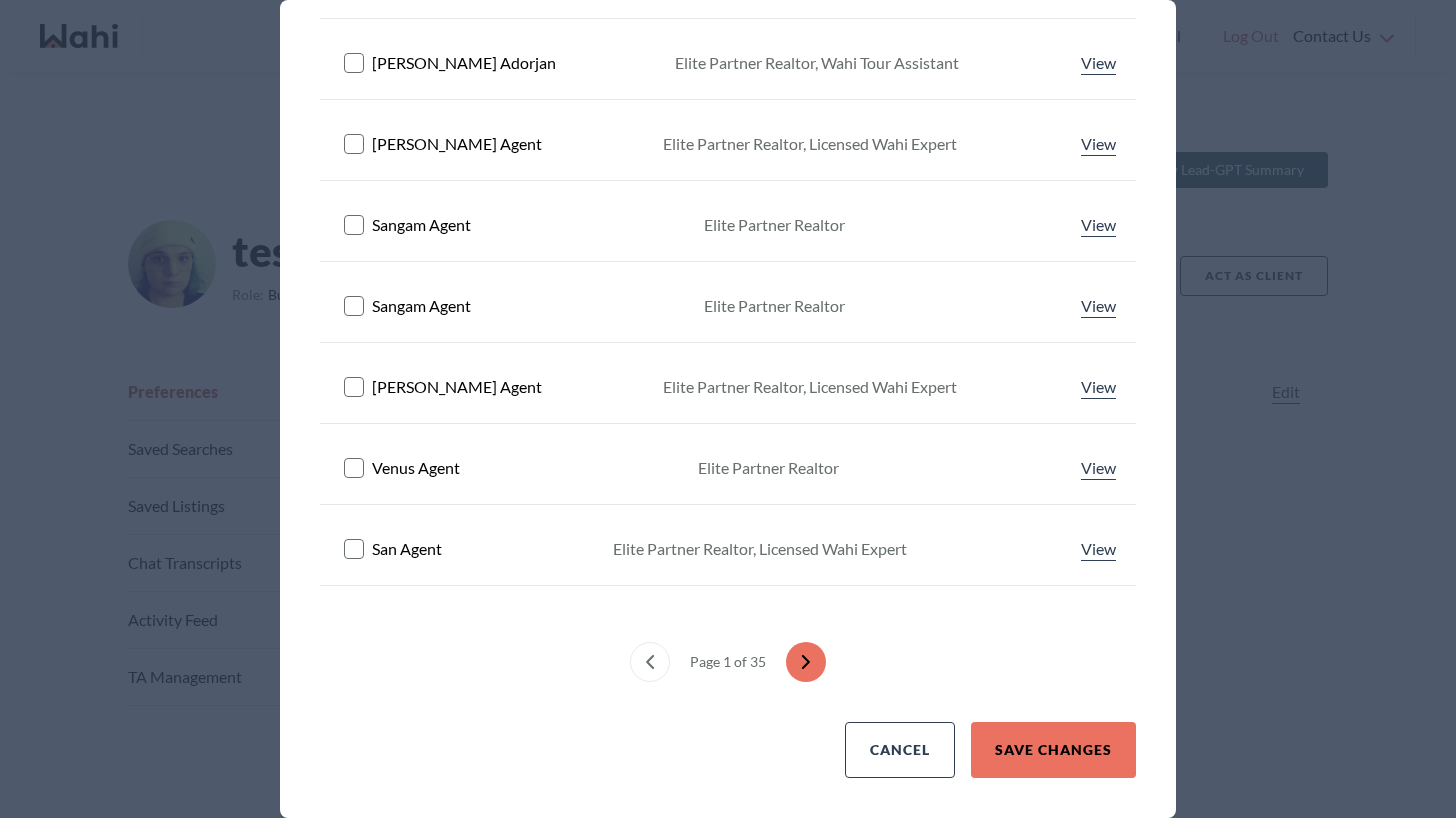 scroll, scrollTop: 0, scrollLeft: 0, axis: both 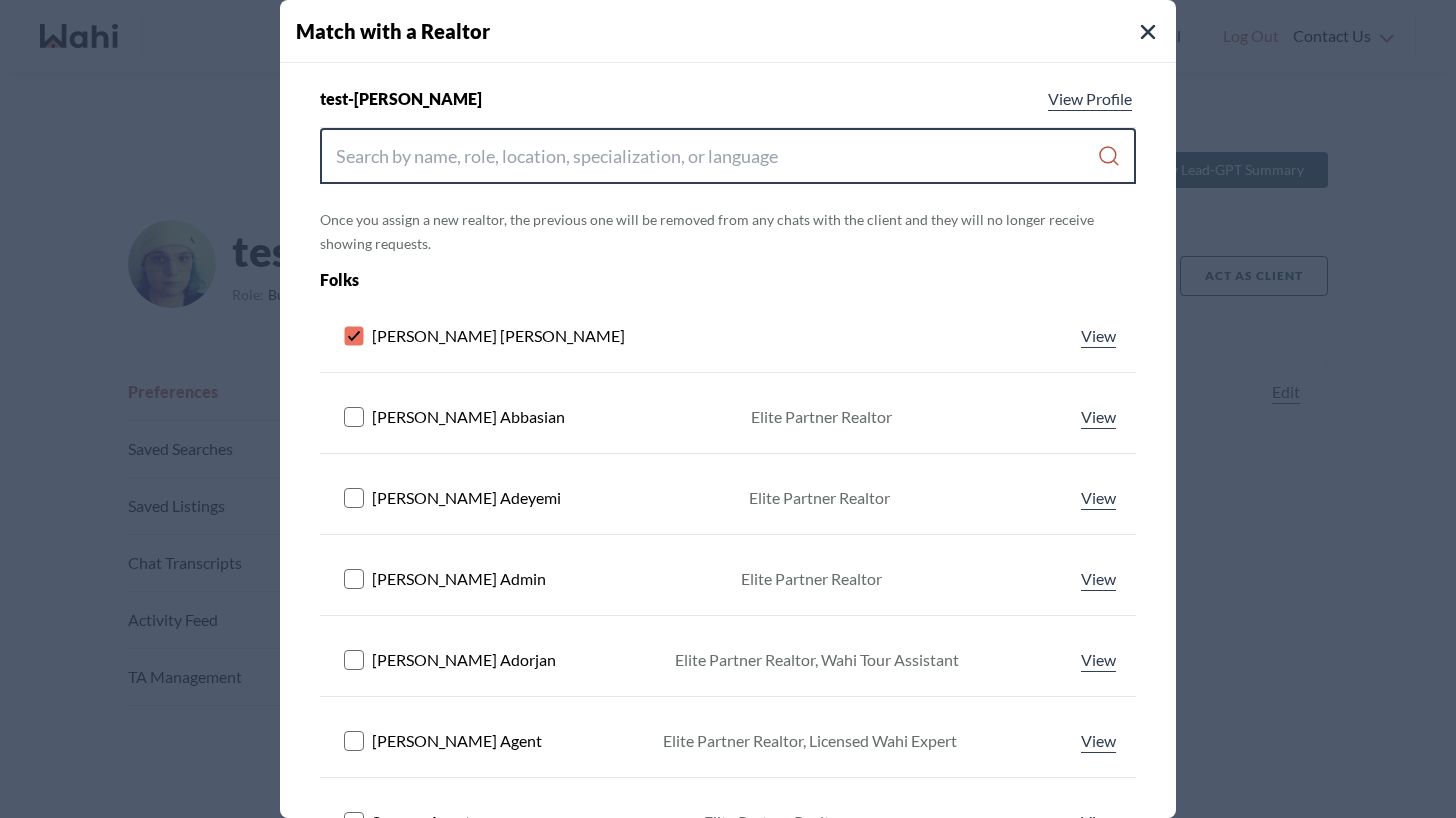 click at bounding box center [716, 156] 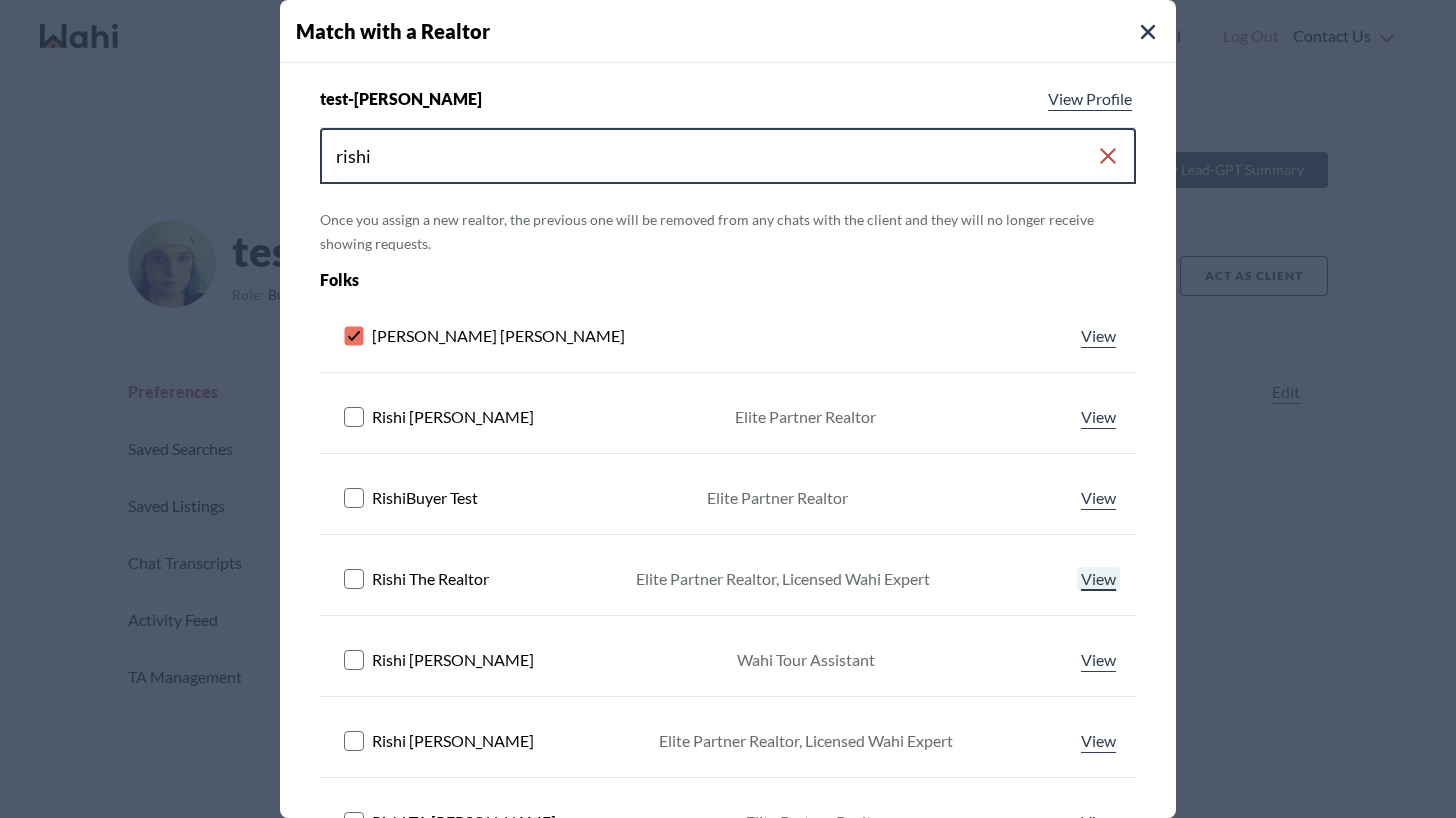 type on "rishi" 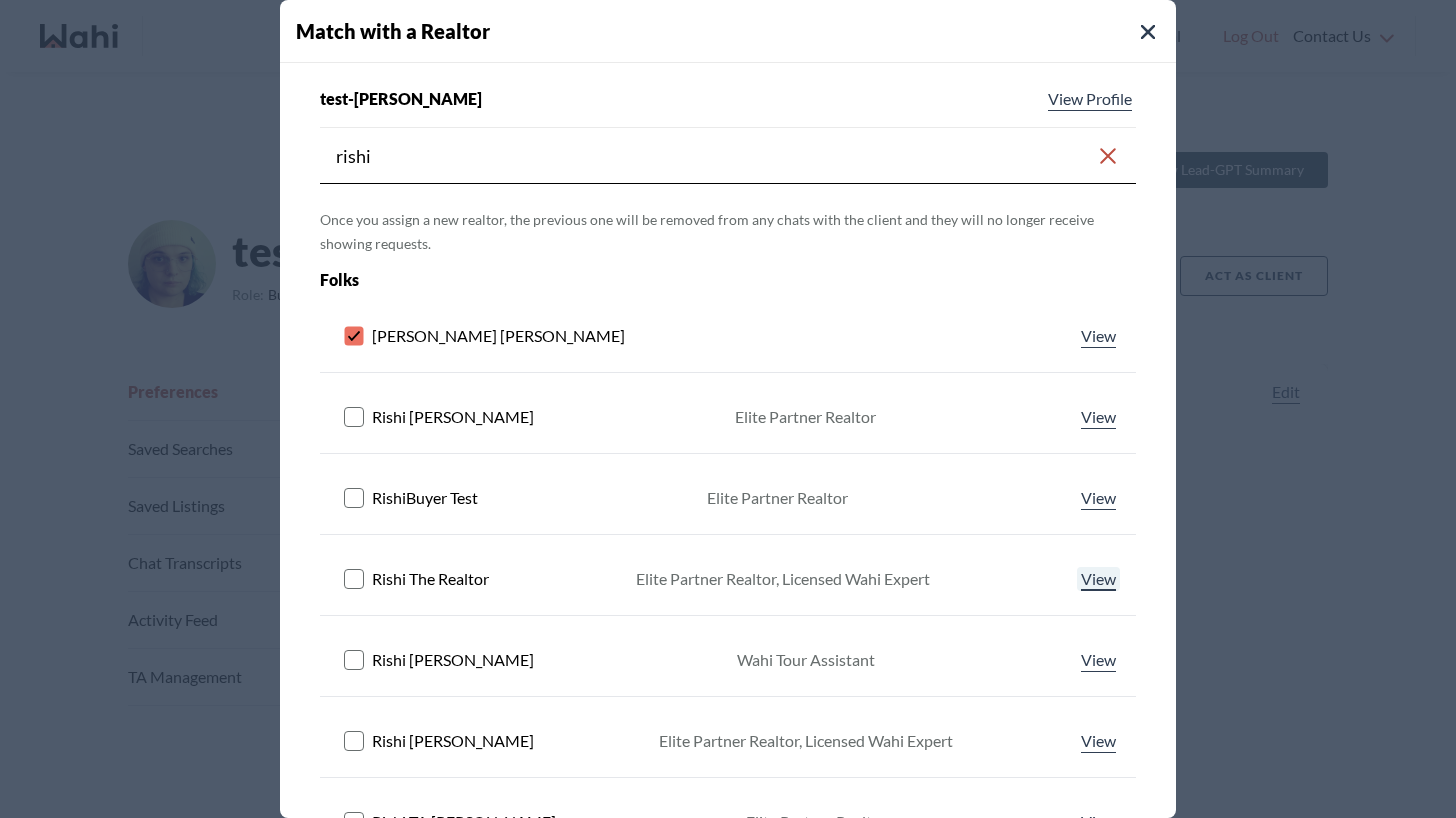 click on "View" at bounding box center [1098, 579] 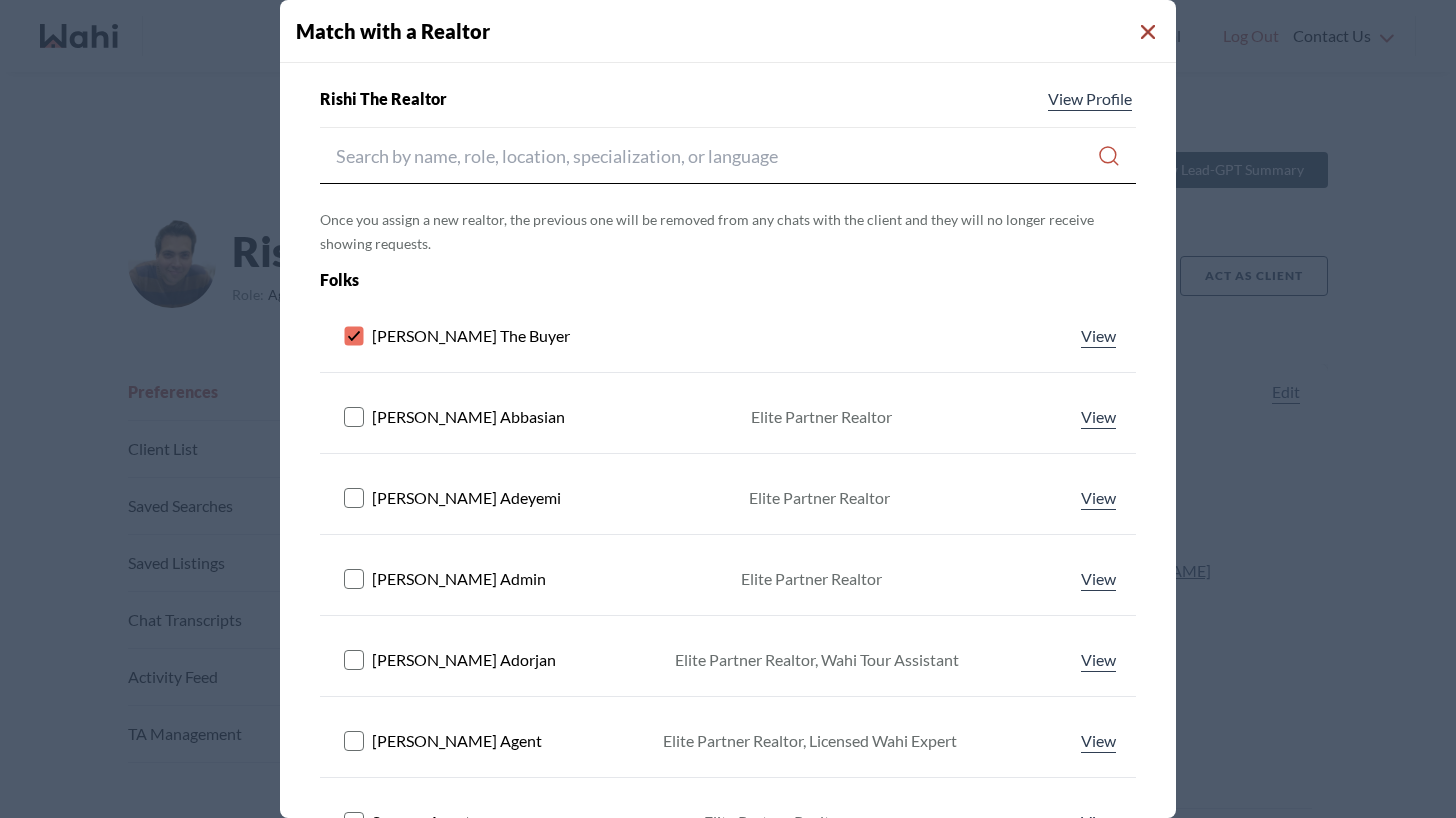 click 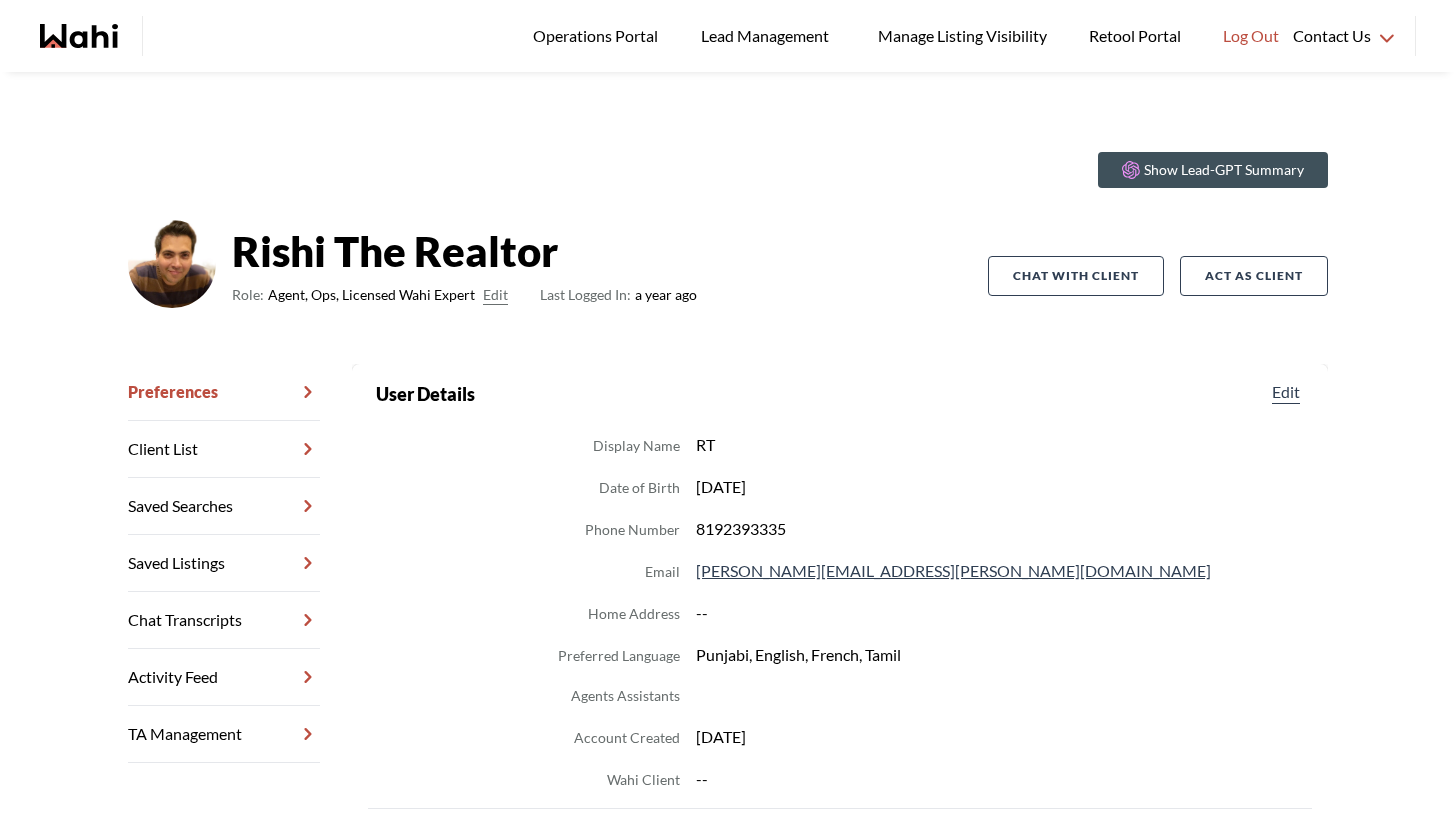 click on "Chat Transcripts" at bounding box center [224, 620] 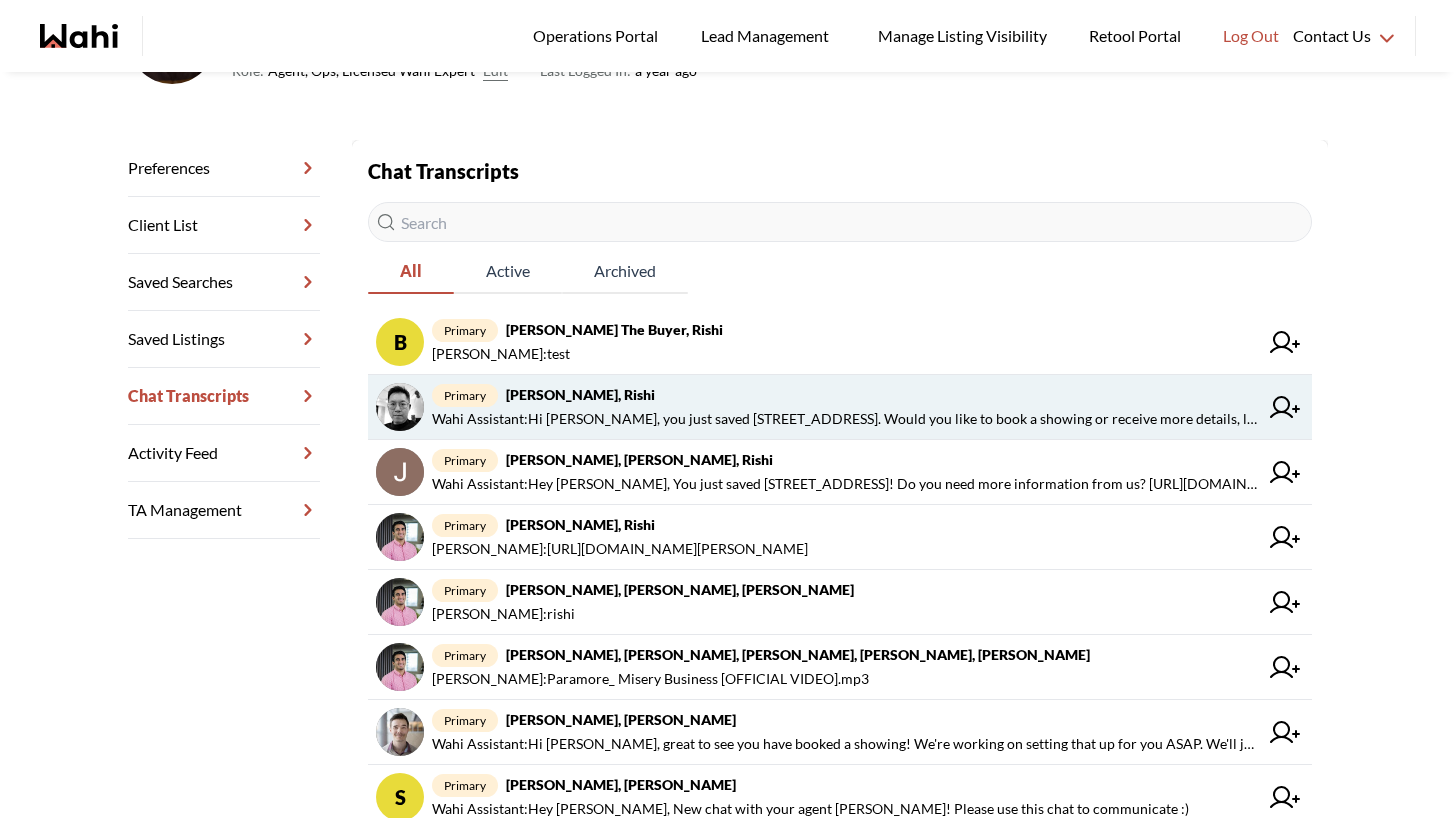 scroll, scrollTop: 103, scrollLeft: 0, axis: vertical 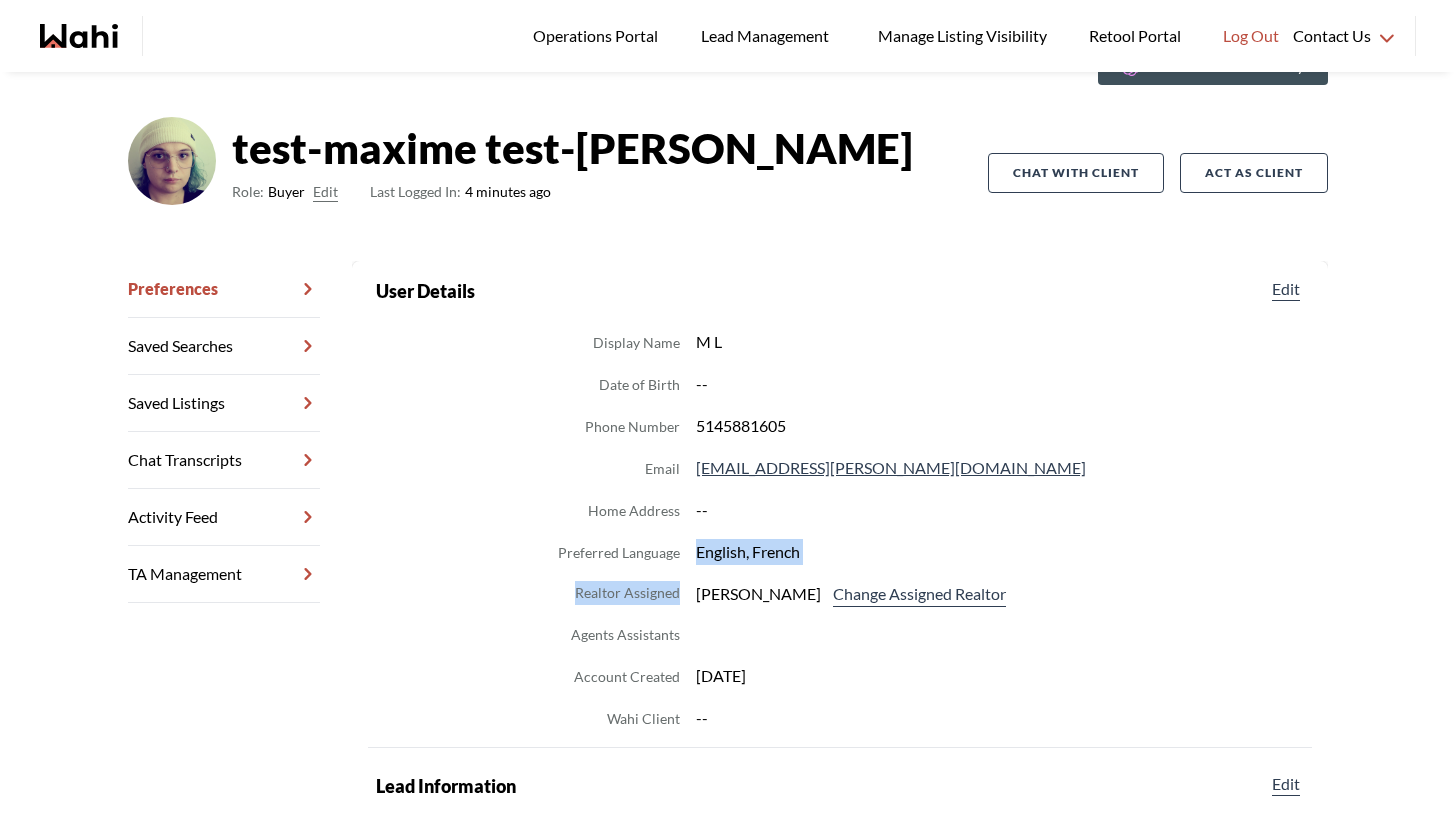 drag, startPoint x: 765, startPoint y: 649, endPoint x: 496, endPoint y: 586, distance: 276.27884 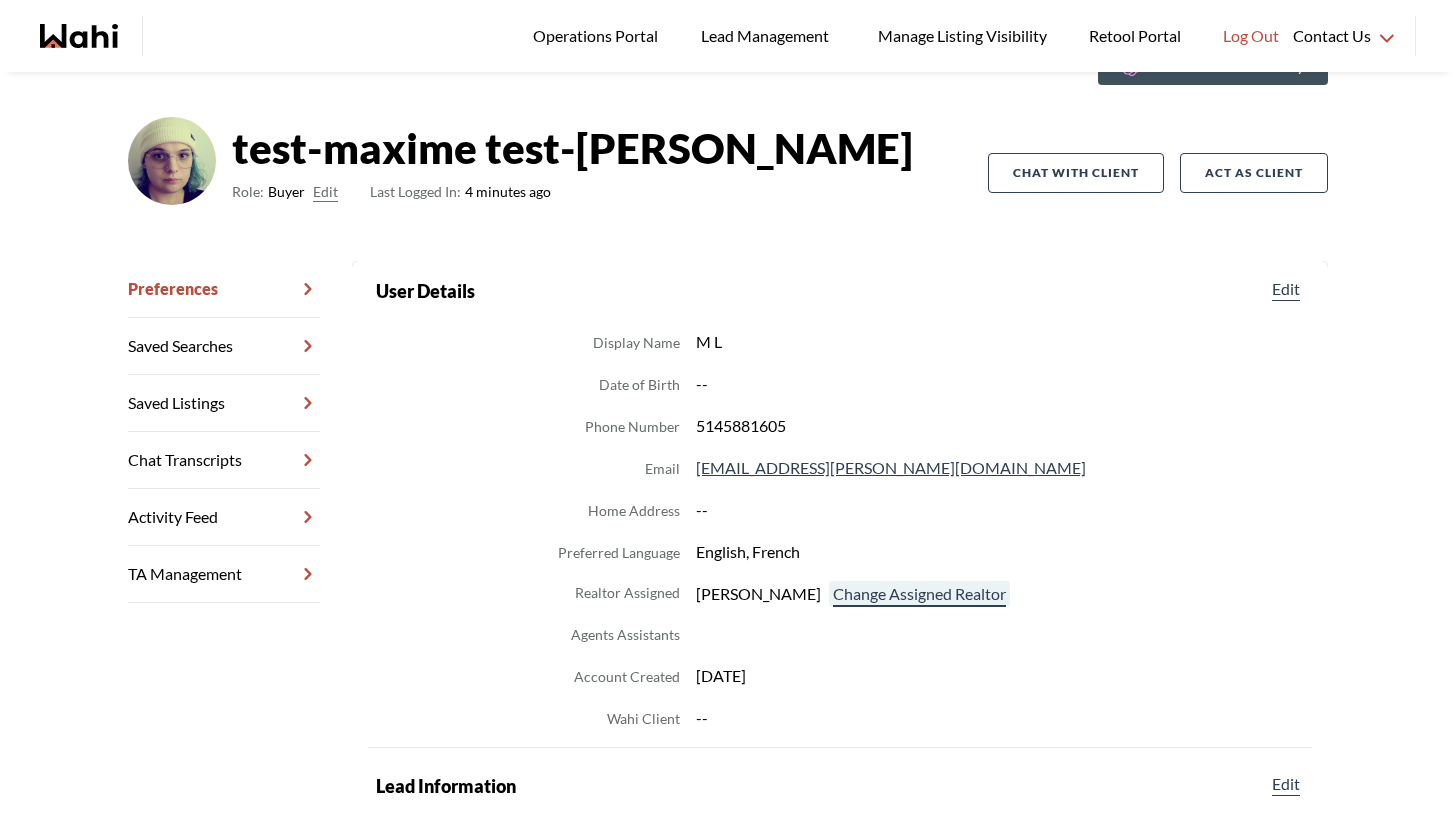 click on "Change Assigned Realtor" at bounding box center (919, 594) 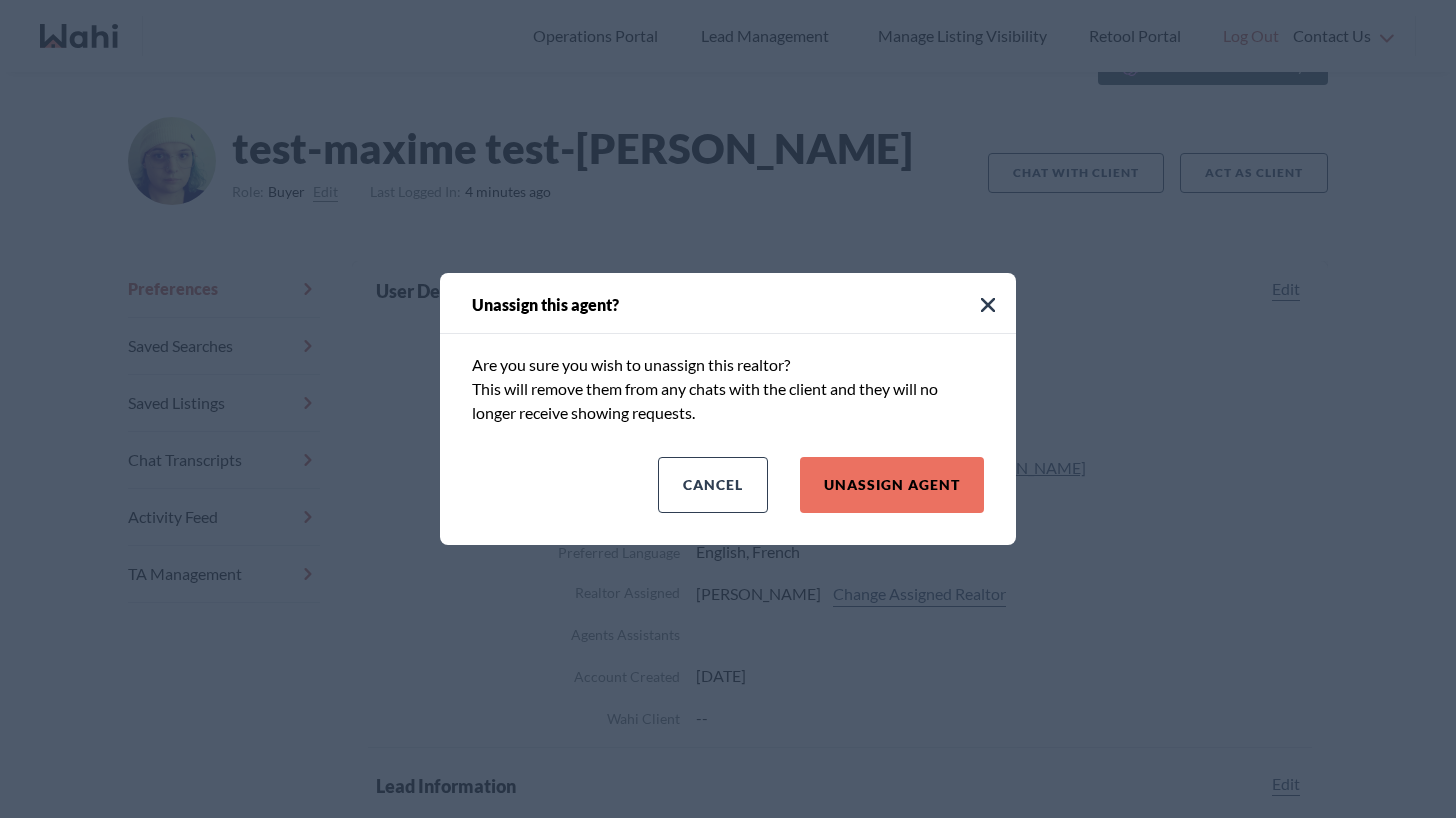 click at bounding box center [728, 409] 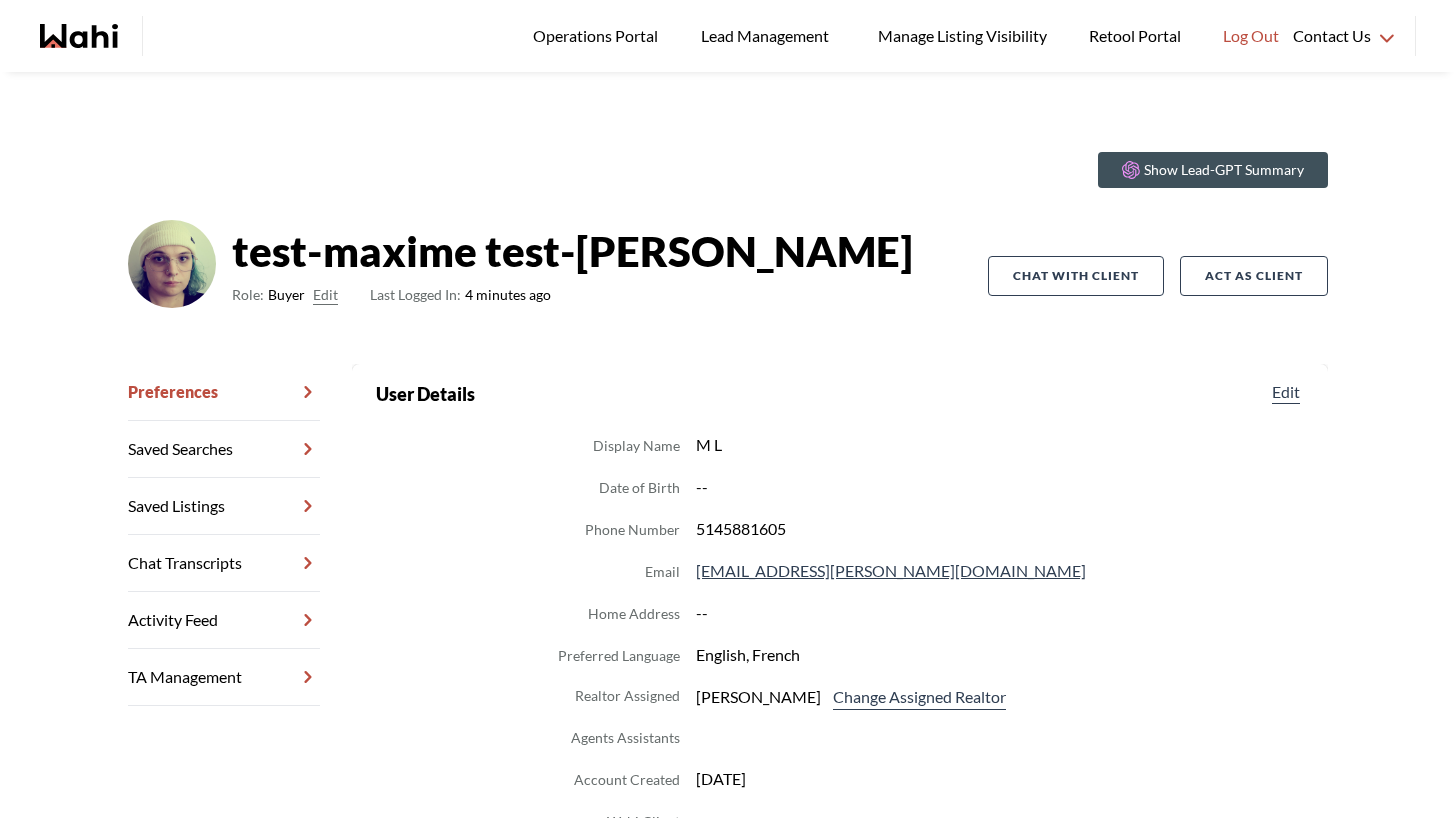 scroll, scrollTop: 0, scrollLeft: 0, axis: both 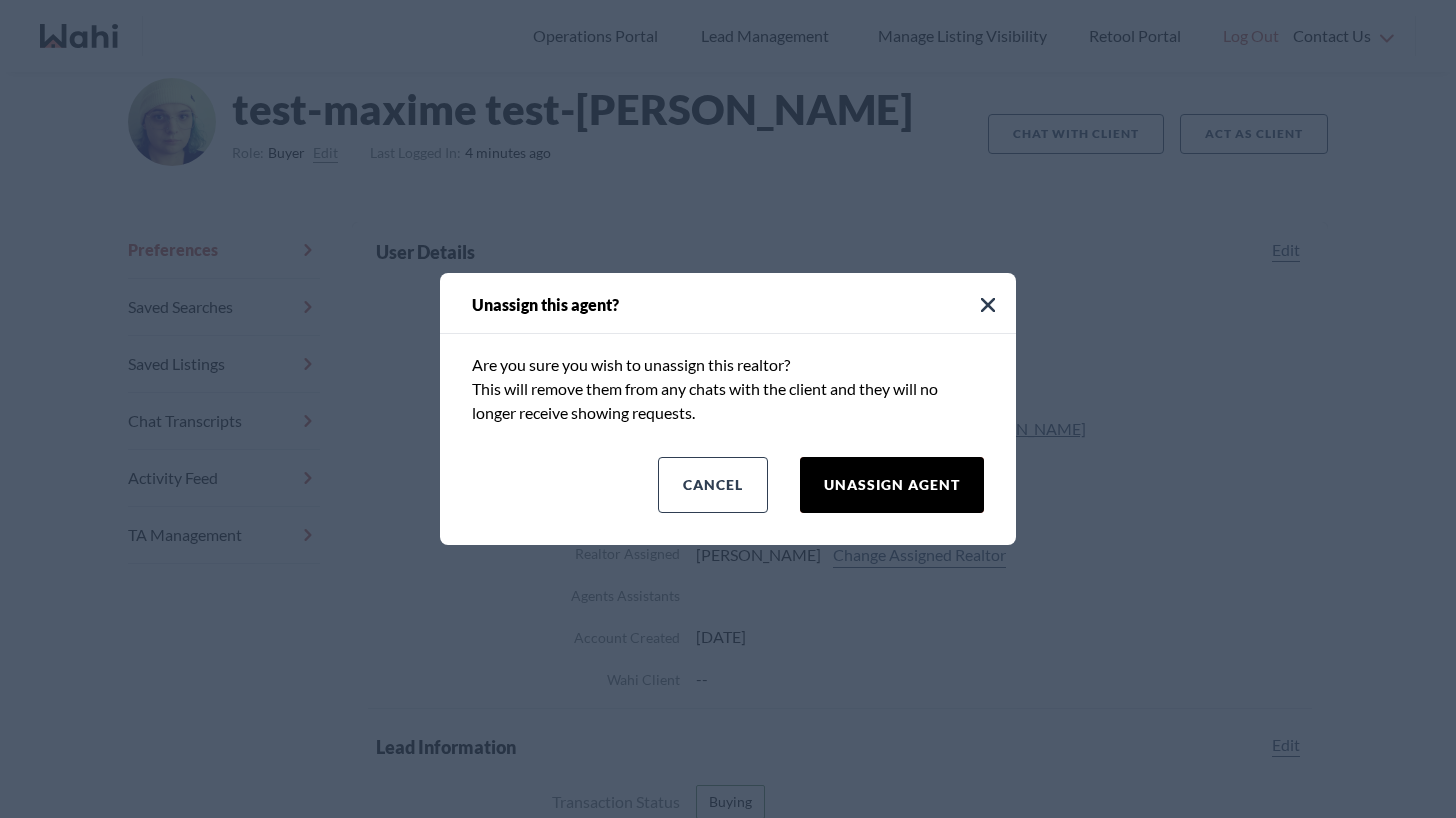click on "Unassign Agent" at bounding box center (892, 485) 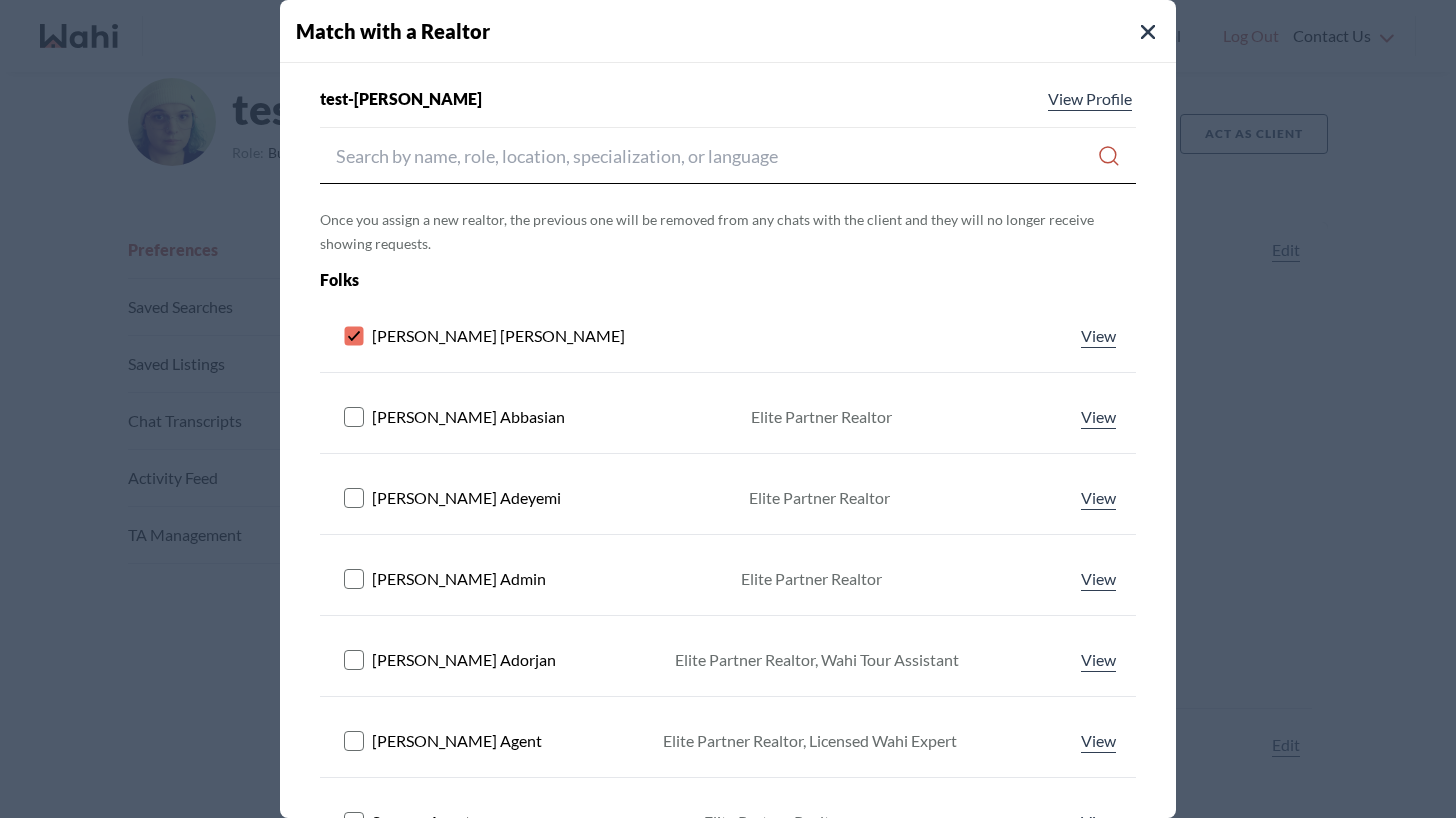 click 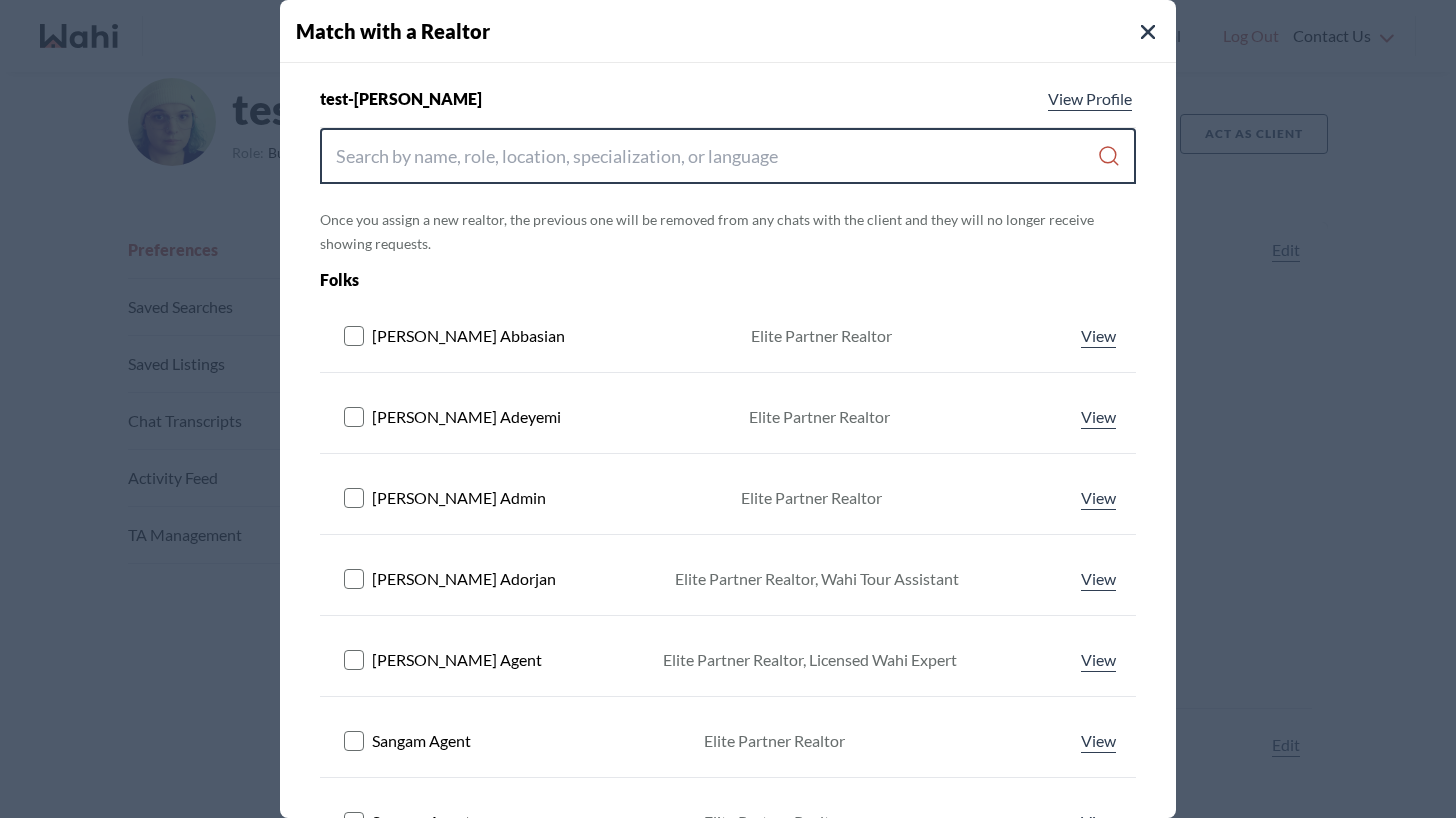 click at bounding box center (716, 156) 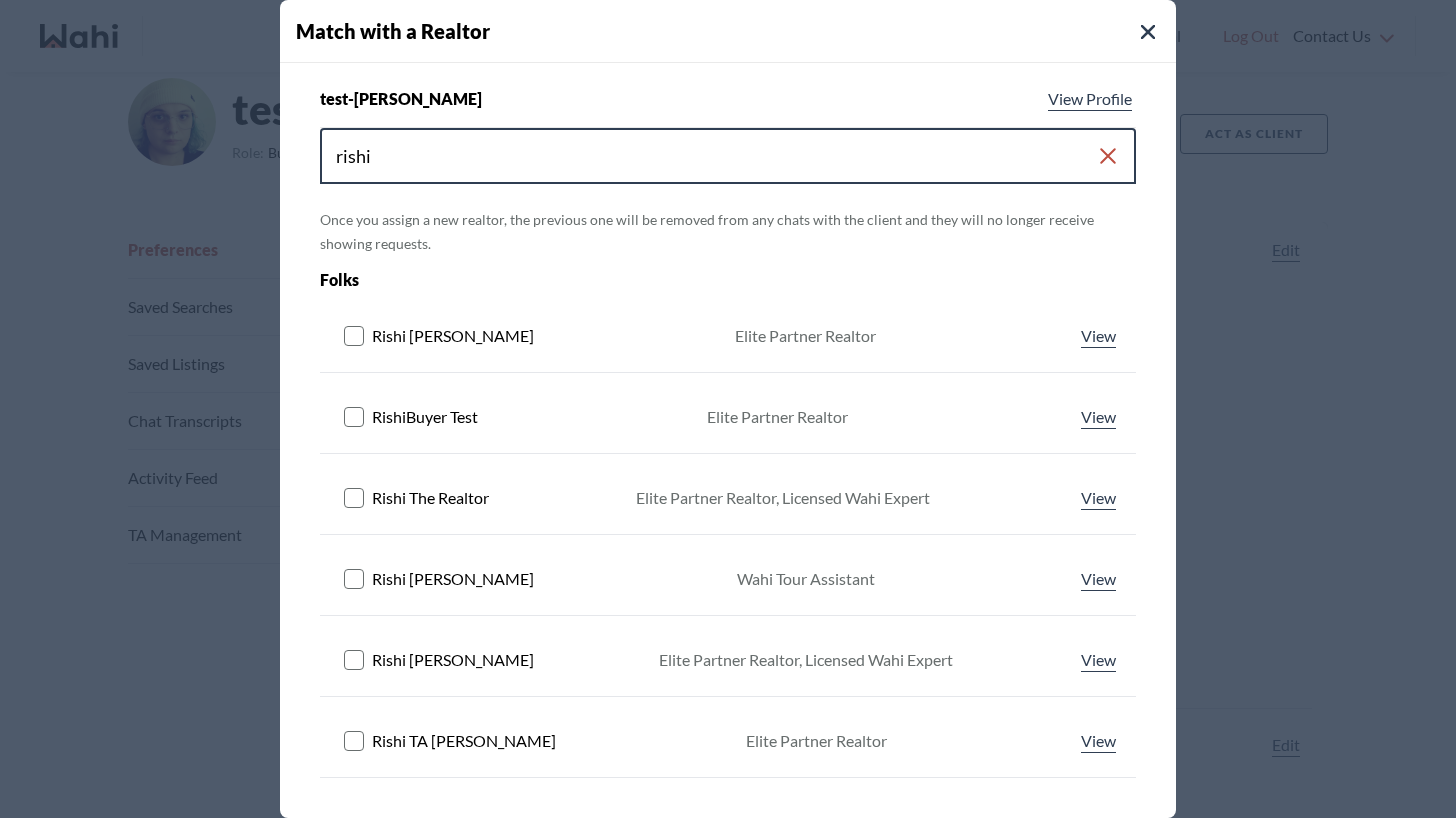 type on "rishi" 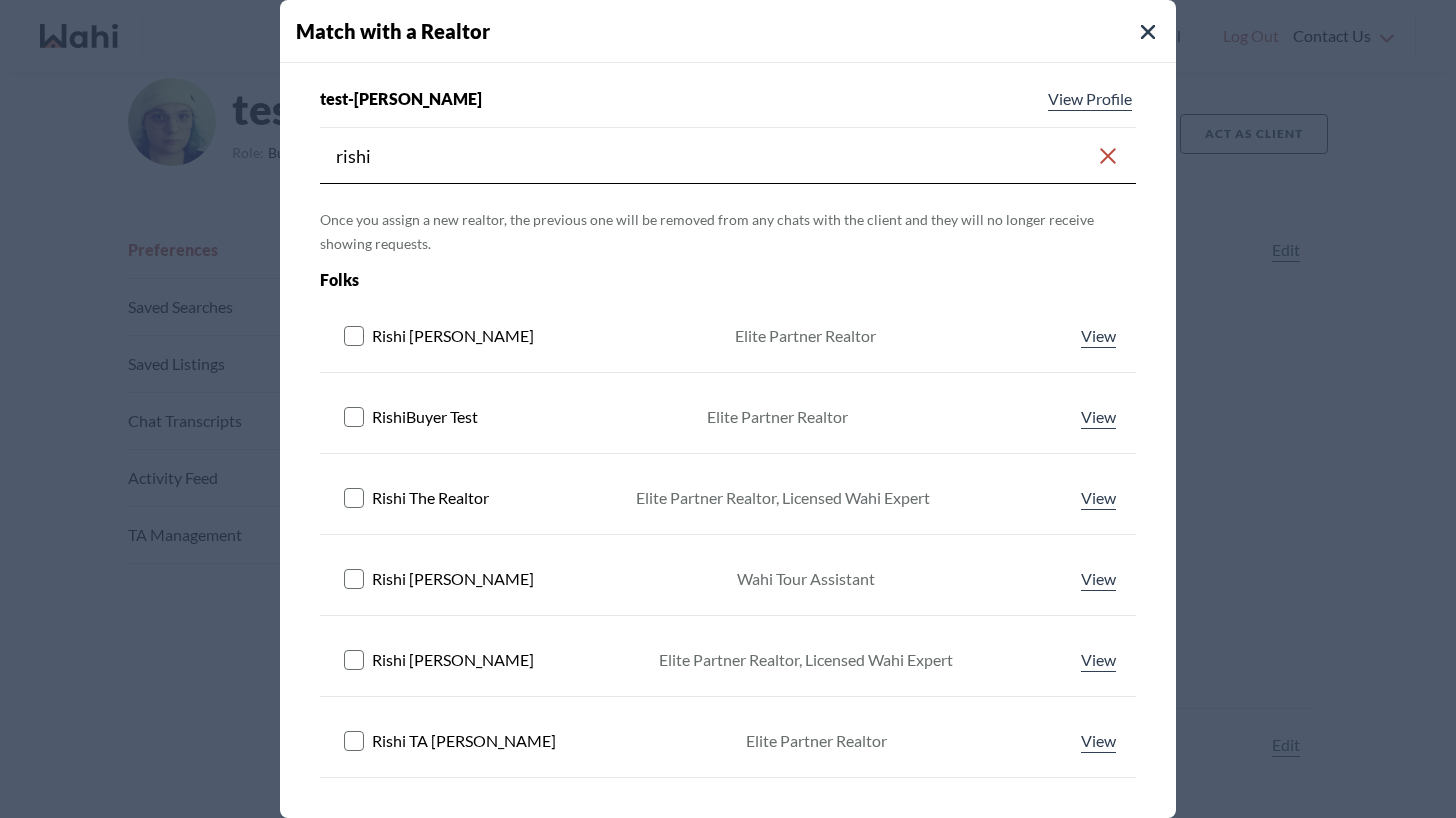 click 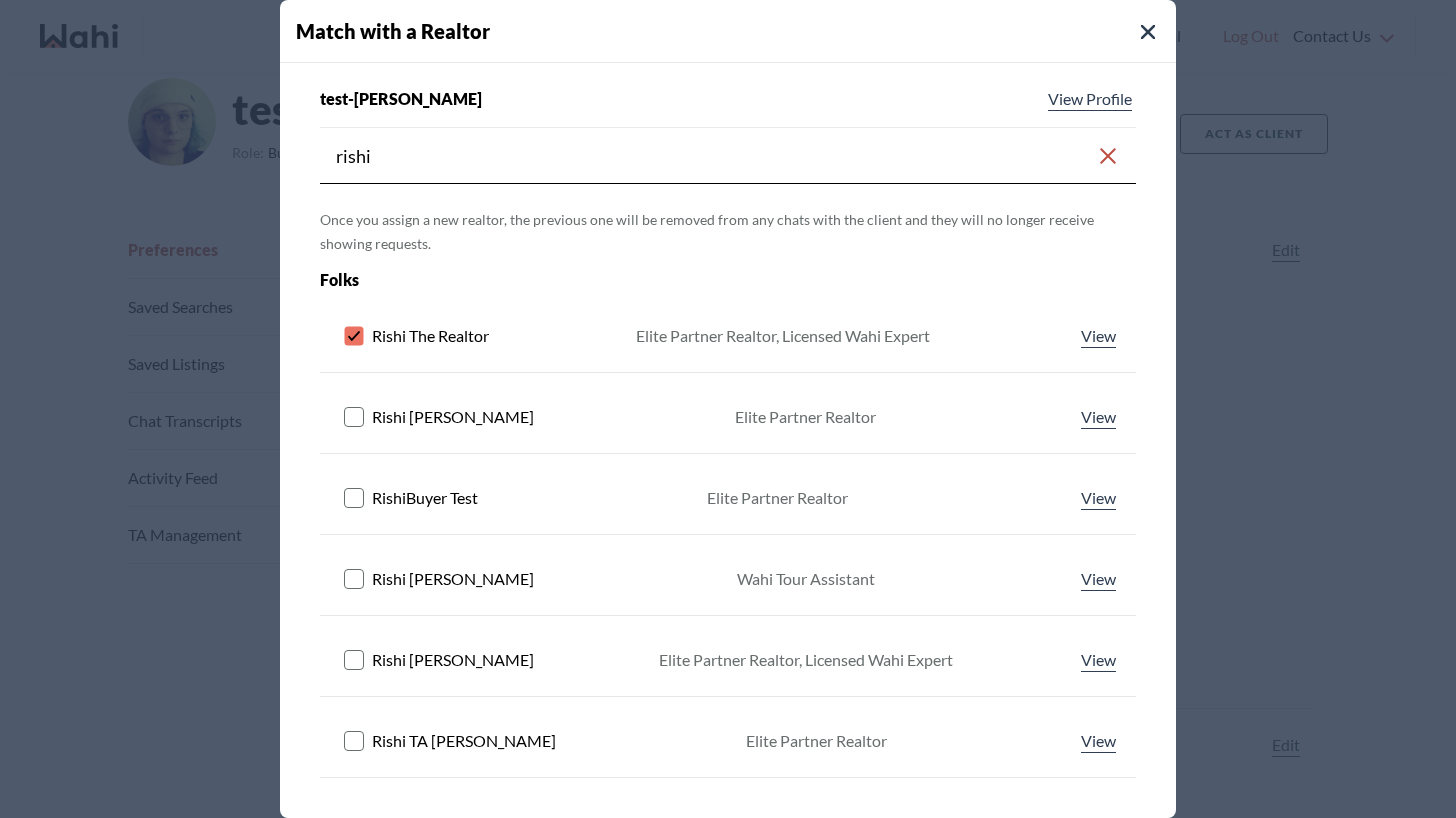 scroll, scrollTop: 192, scrollLeft: 0, axis: vertical 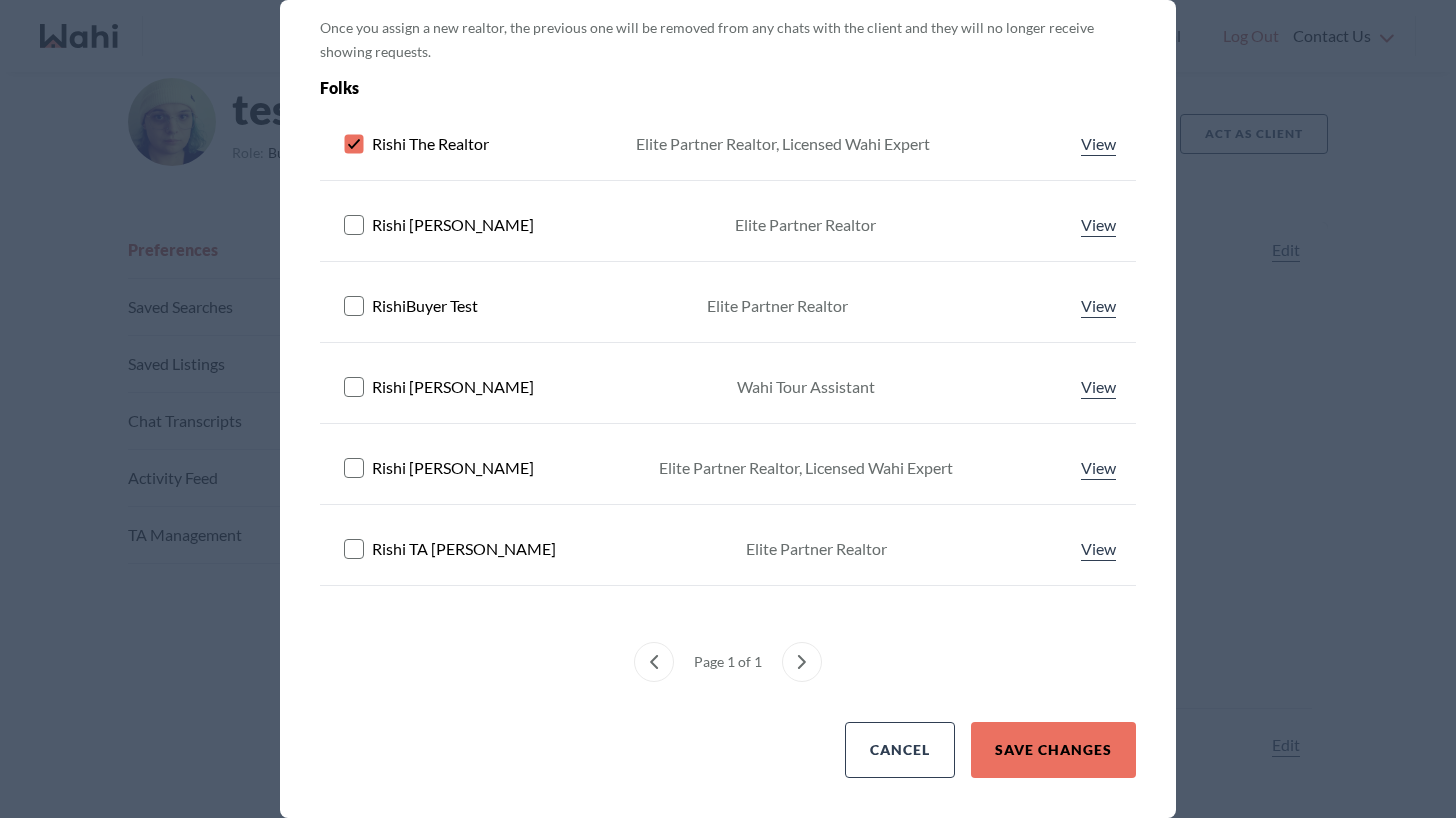 click 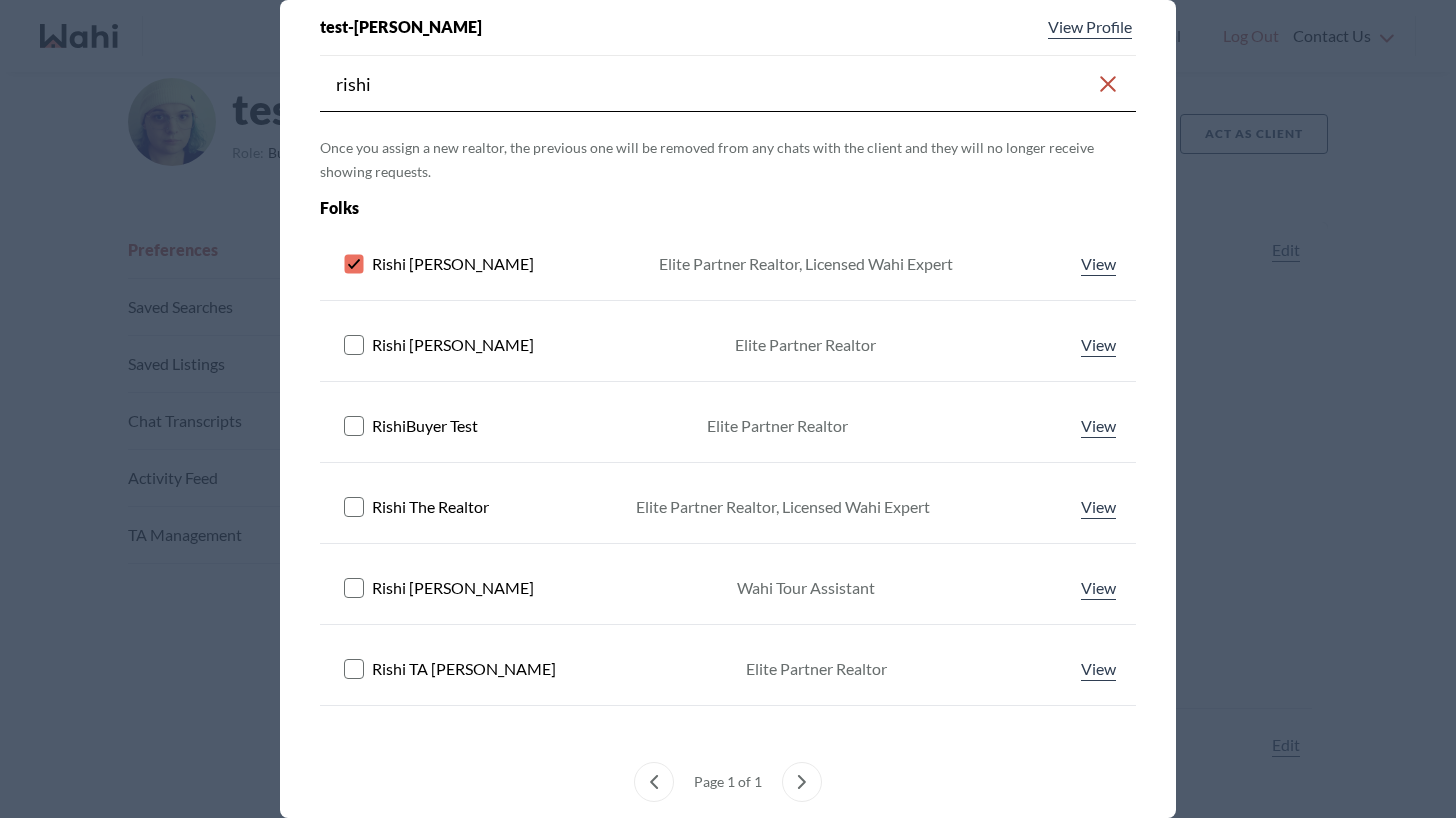 scroll, scrollTop: 75, scrollLeft: 0, axis: vertical 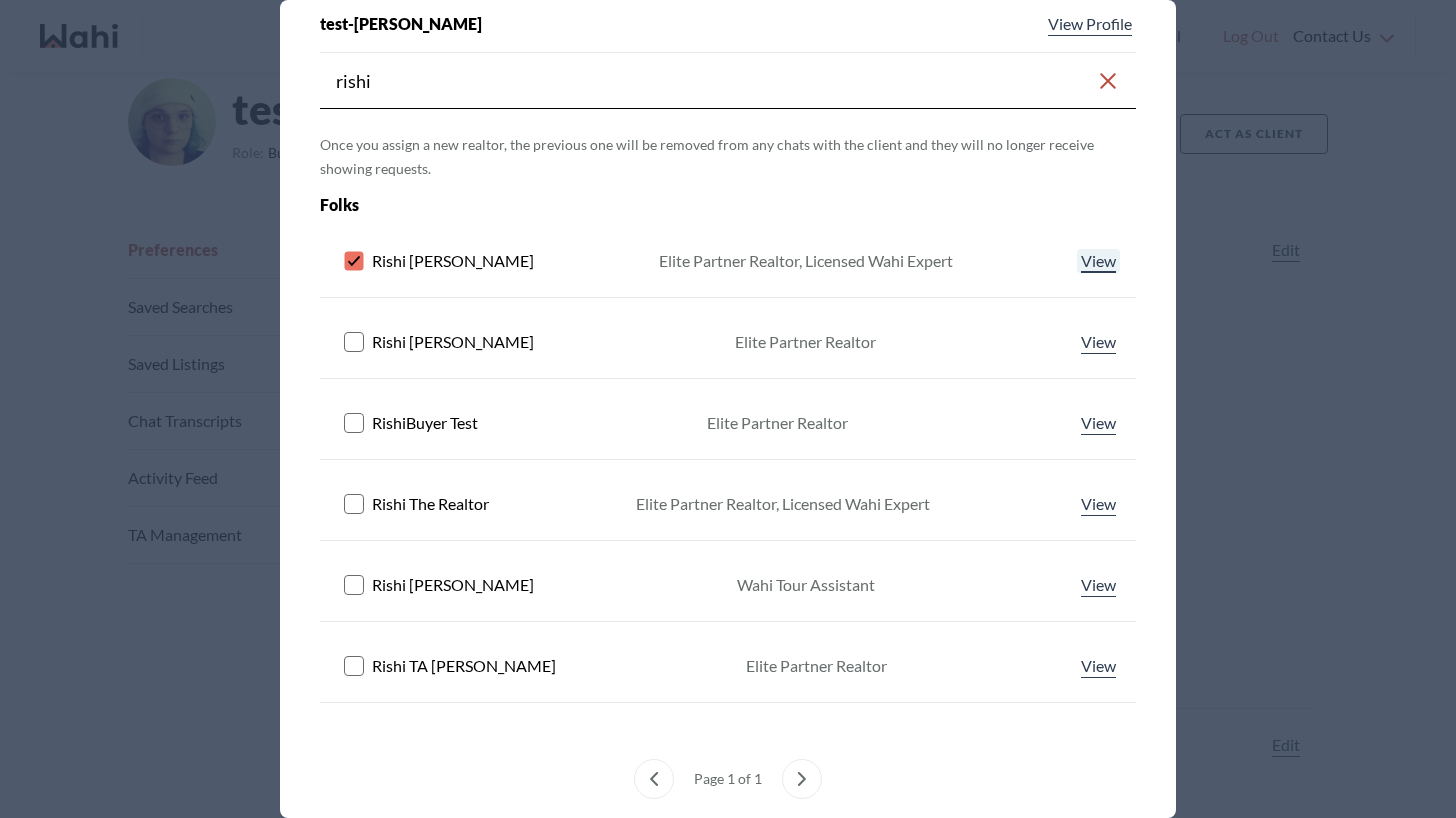 click on "View" at bounding box center [1098, 261] 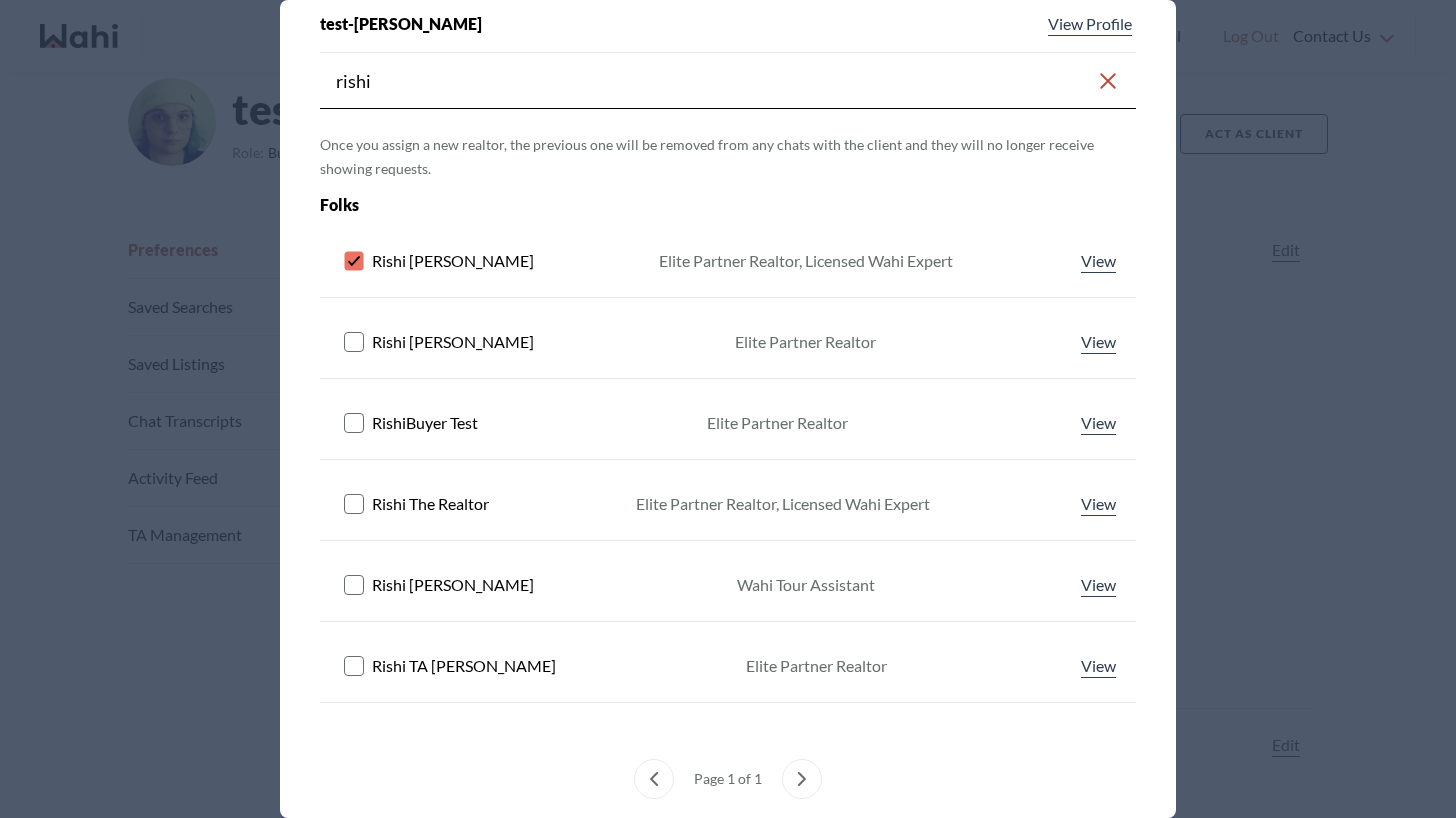 scroll, scrollTop: 192, scrollLeft: 0, axis: vertical 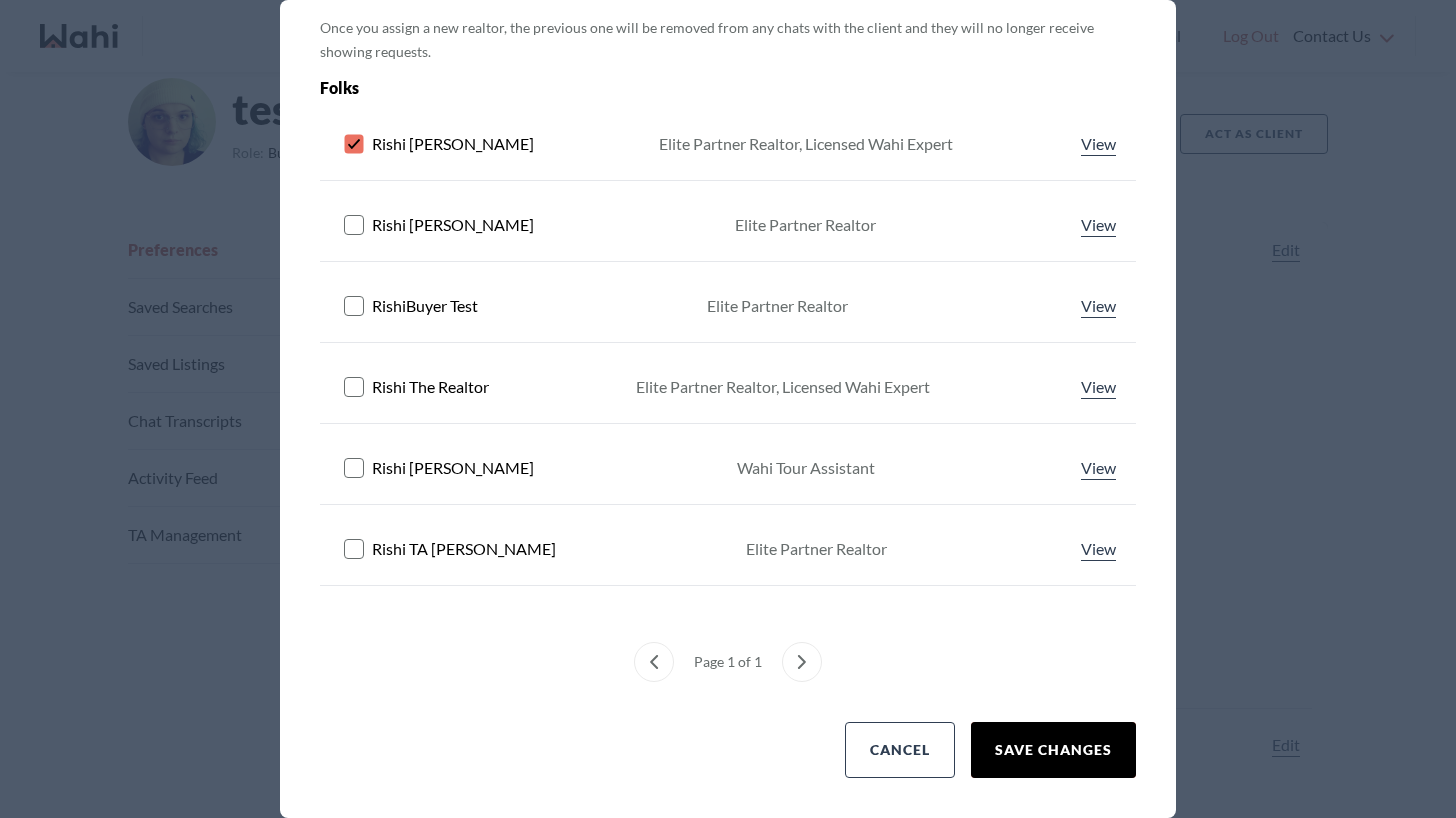click on "Save Changes" at bounding box center (1053, 750) 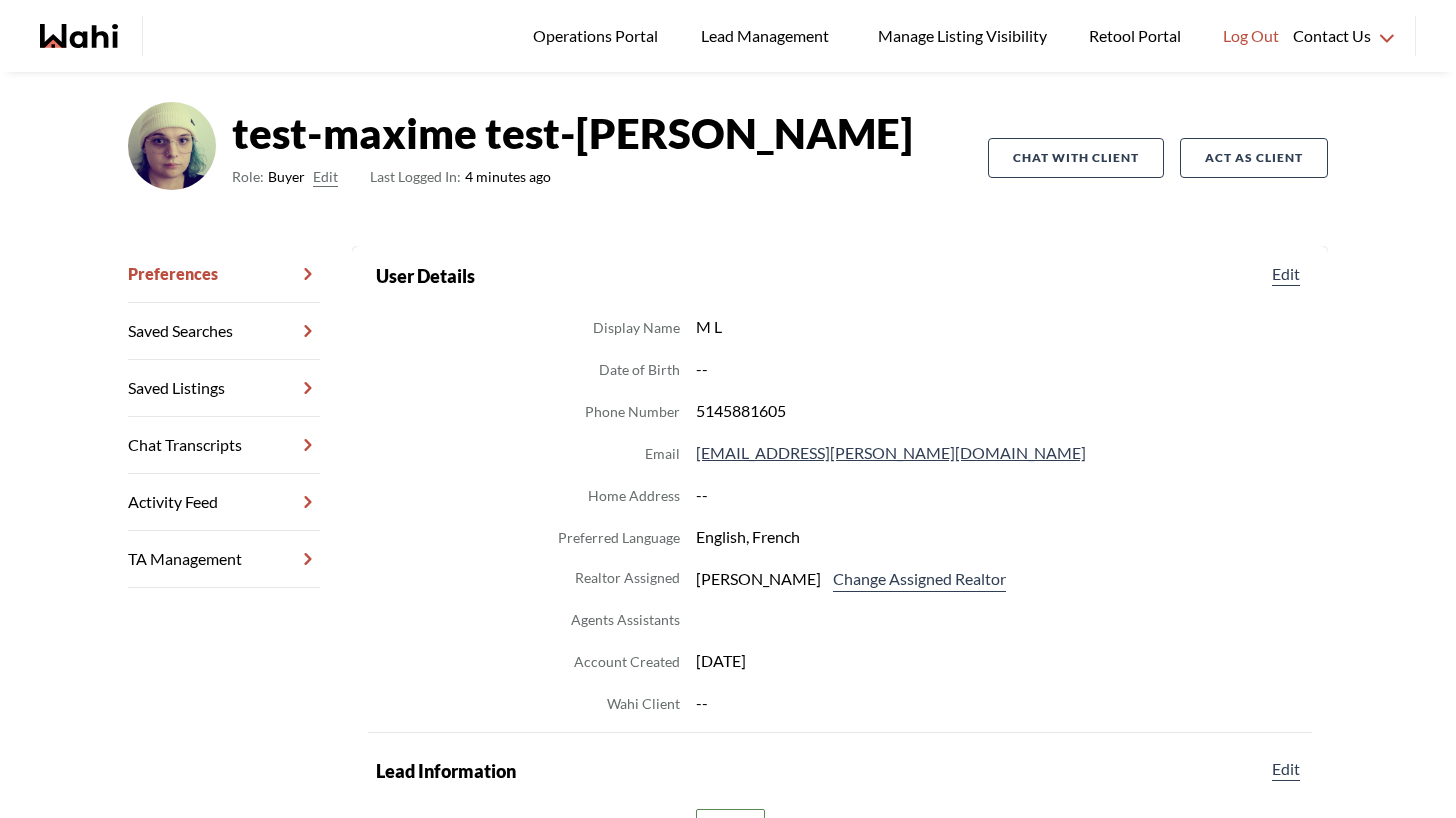 scroll, scrollTop: 0, scrollLeft: 0, axis: both 